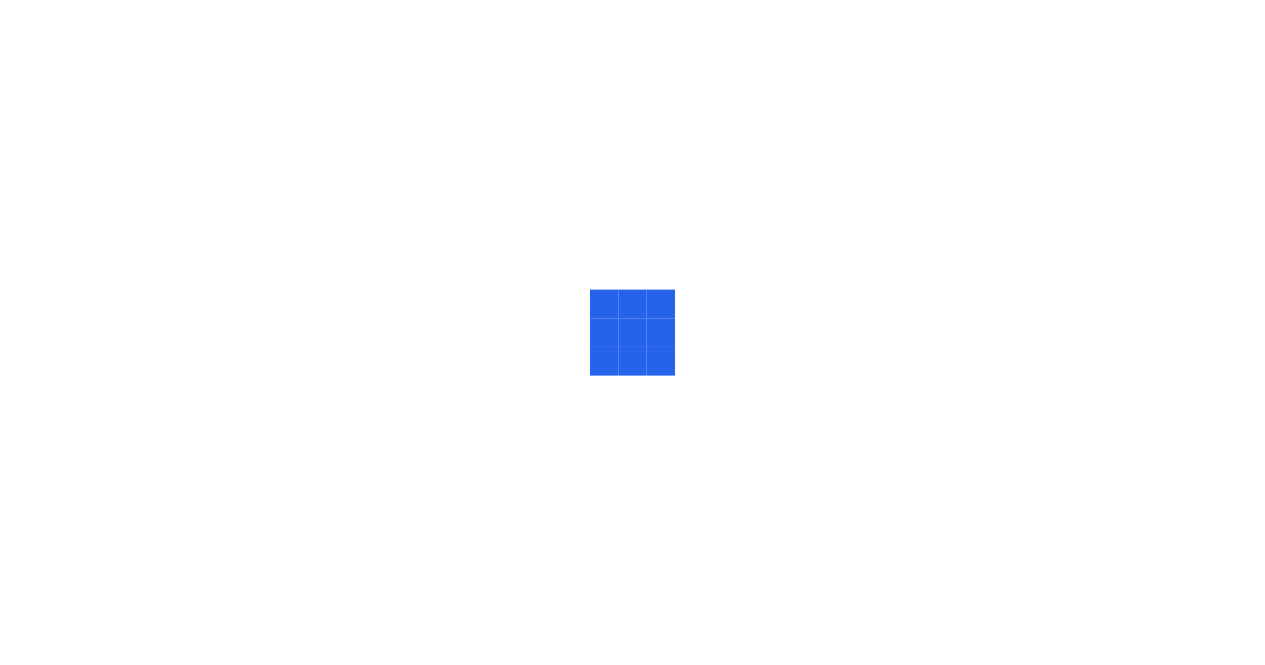 scroll, scrollTop: 0, scrollLeft: 0, axis: both 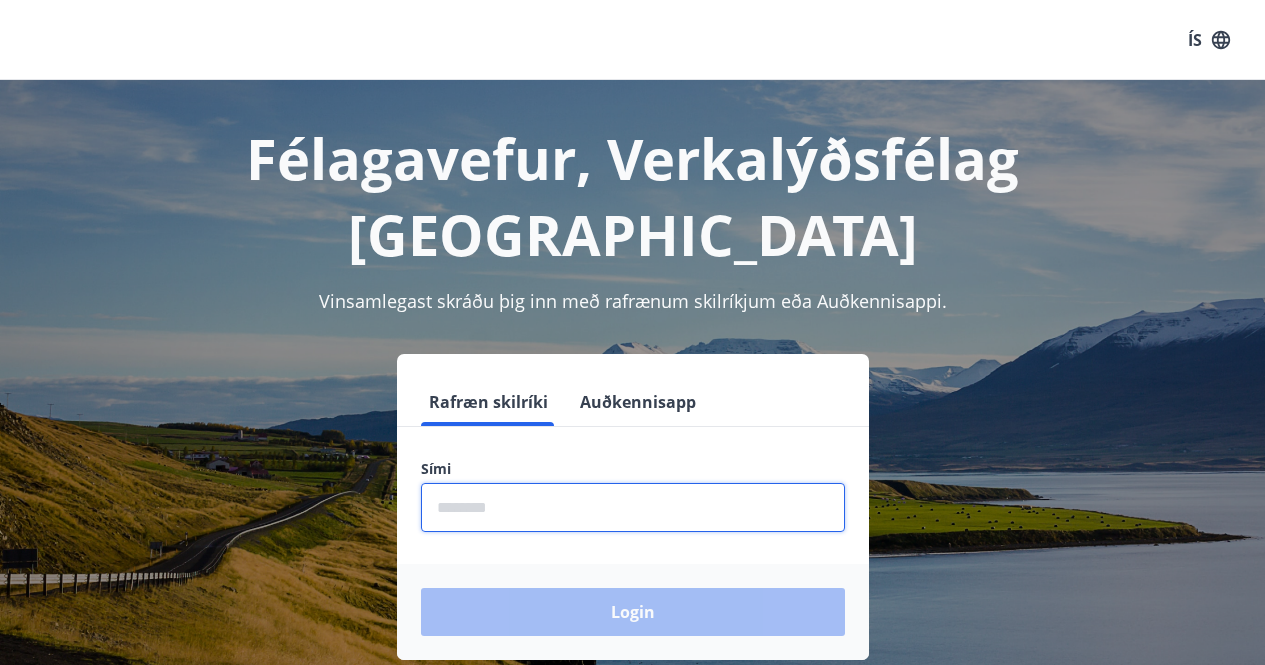 click at bounding box center (633, 507) 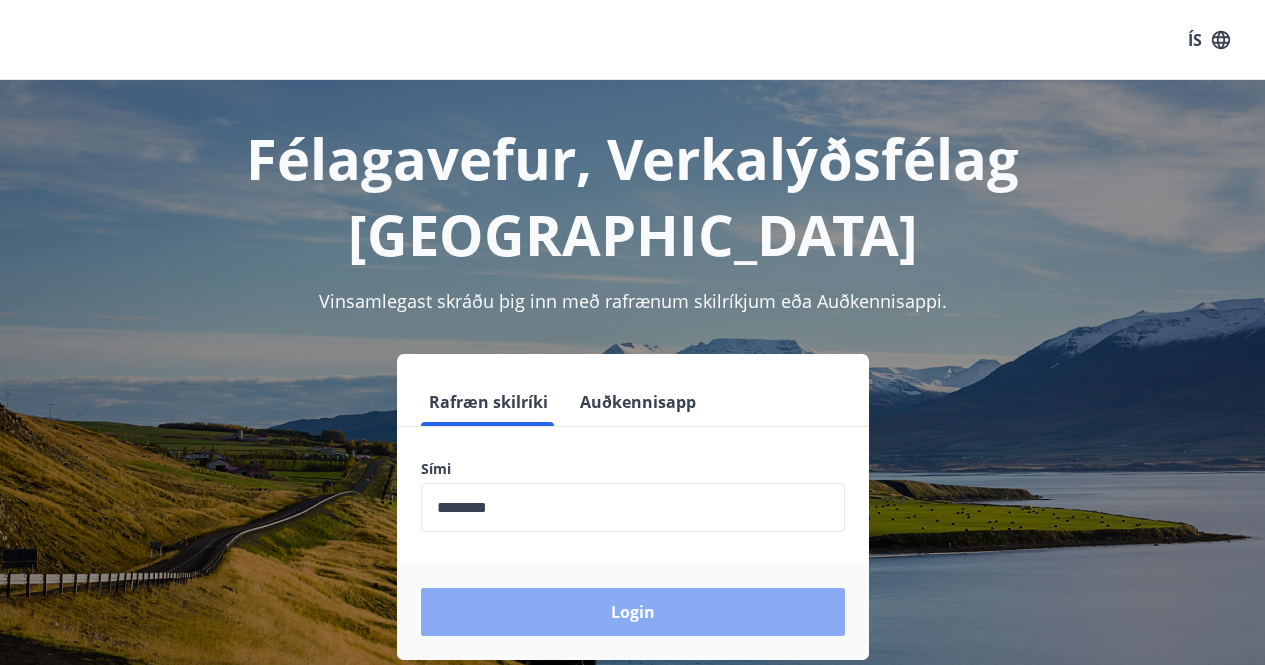 click on "Login" at bounding box center (633, 612) 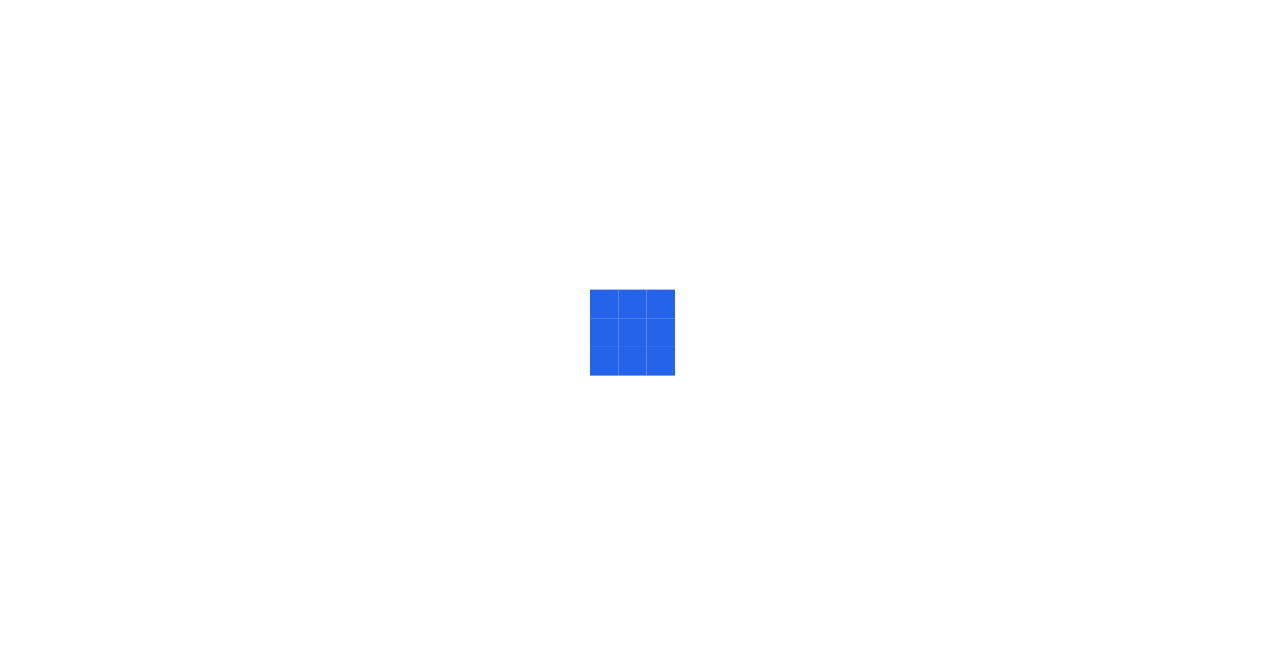 scroll, scrollTop: 0, scrollLeft: 0, axis: both 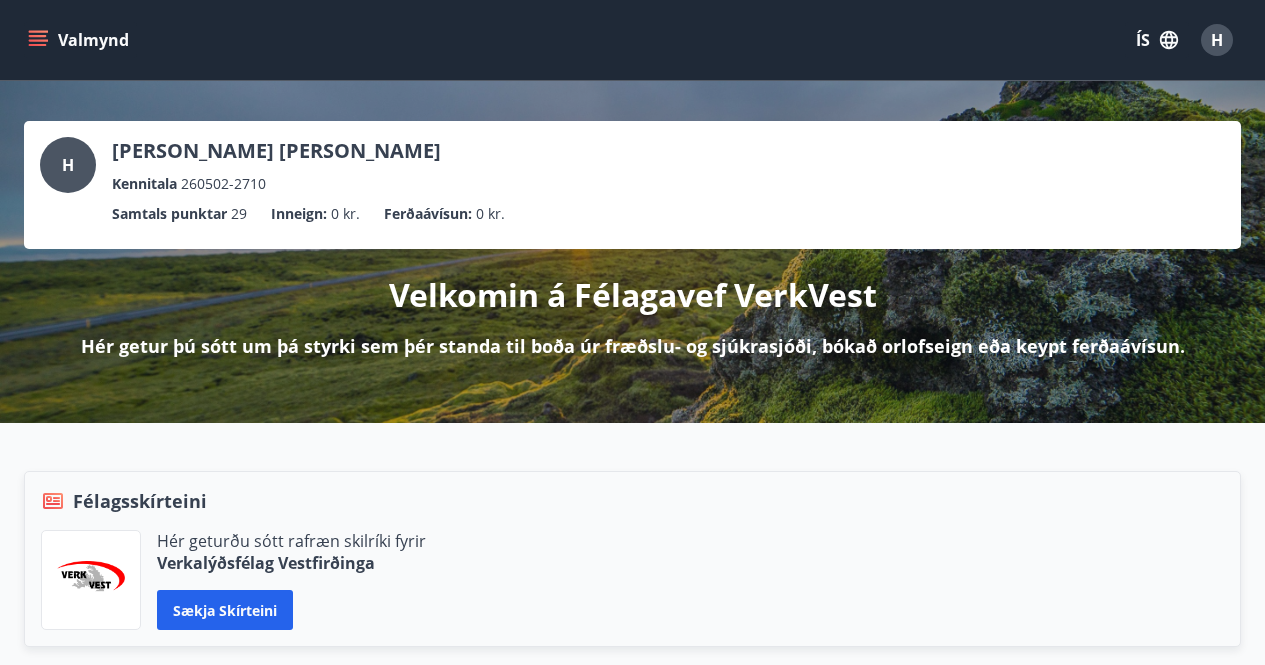 click 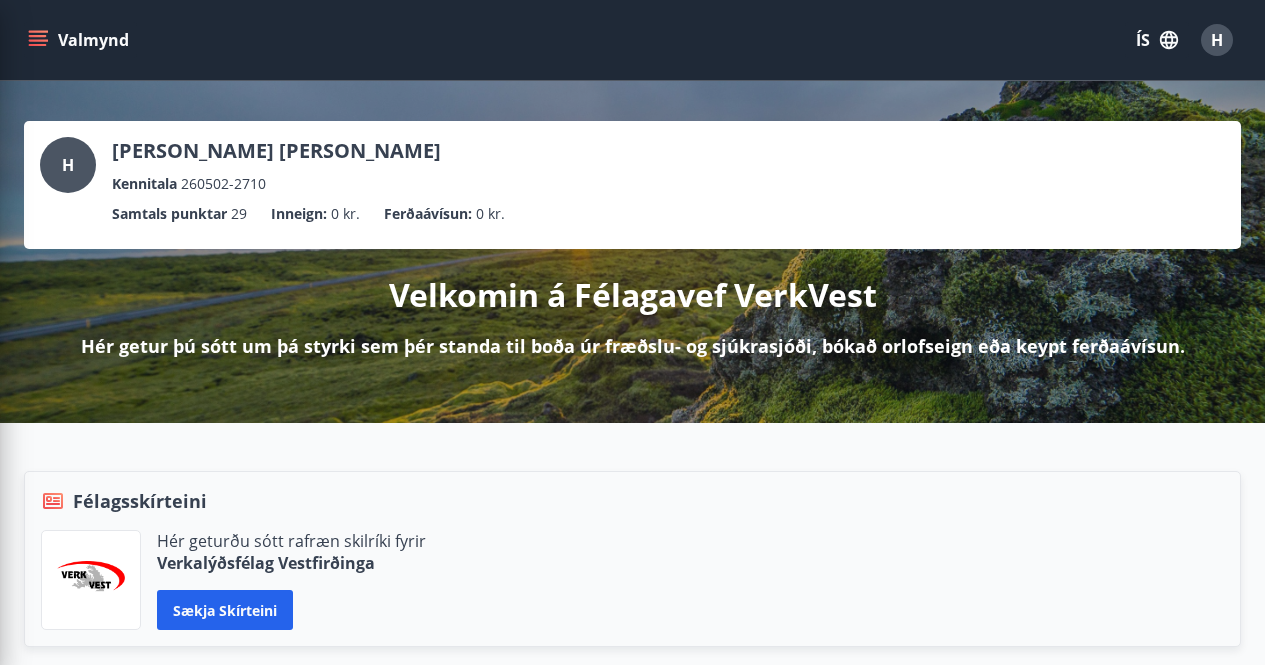 click on "Samtals punktar 29 Inneign : 0 kr. Ferðaávísun : 0 kr." at bounding box center (632, 214) 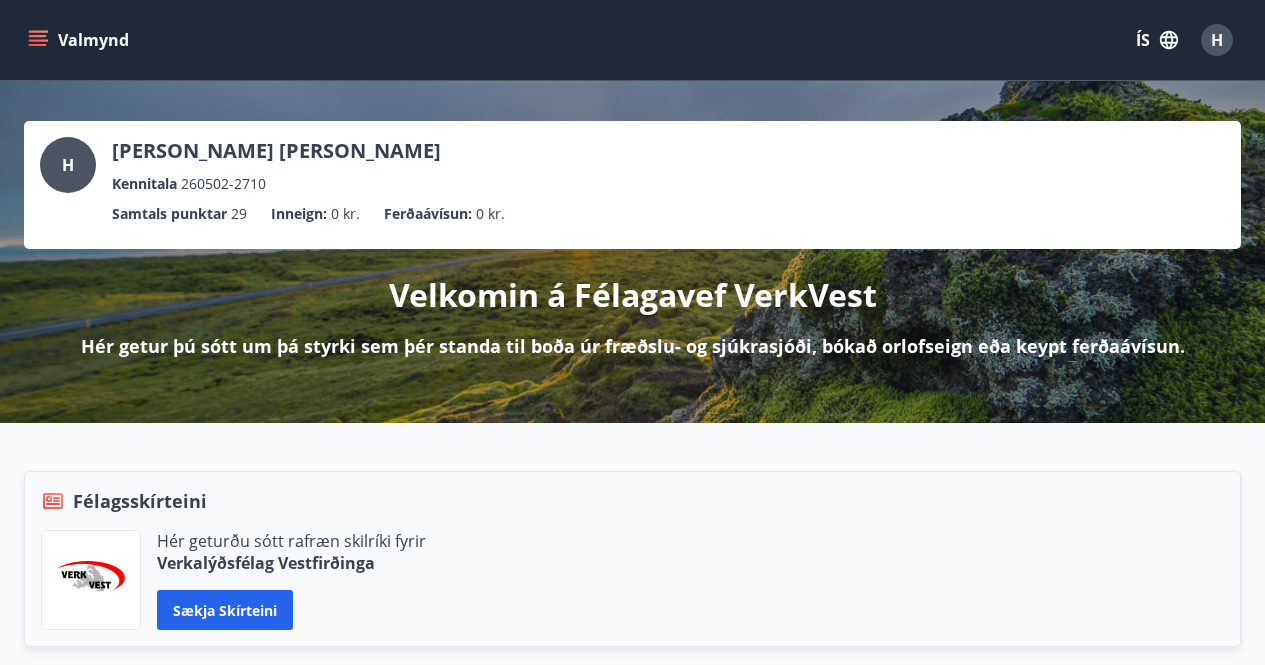 click 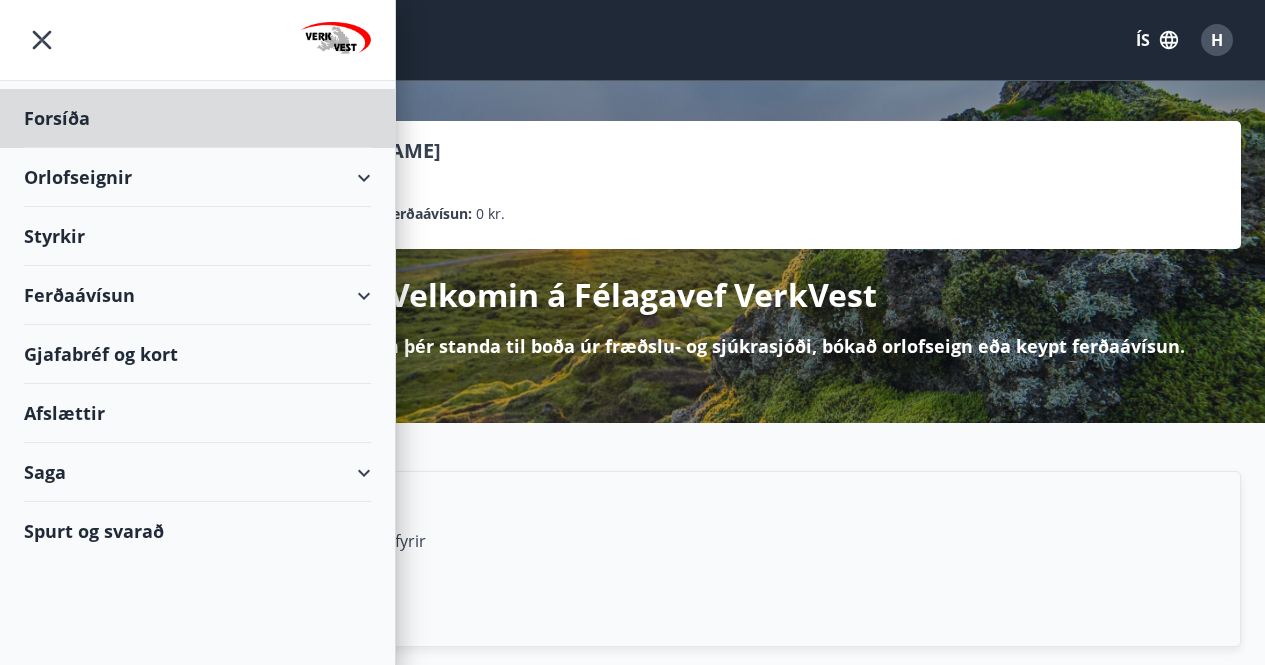 click on "Styrkir" at bounding box center [197, 118] 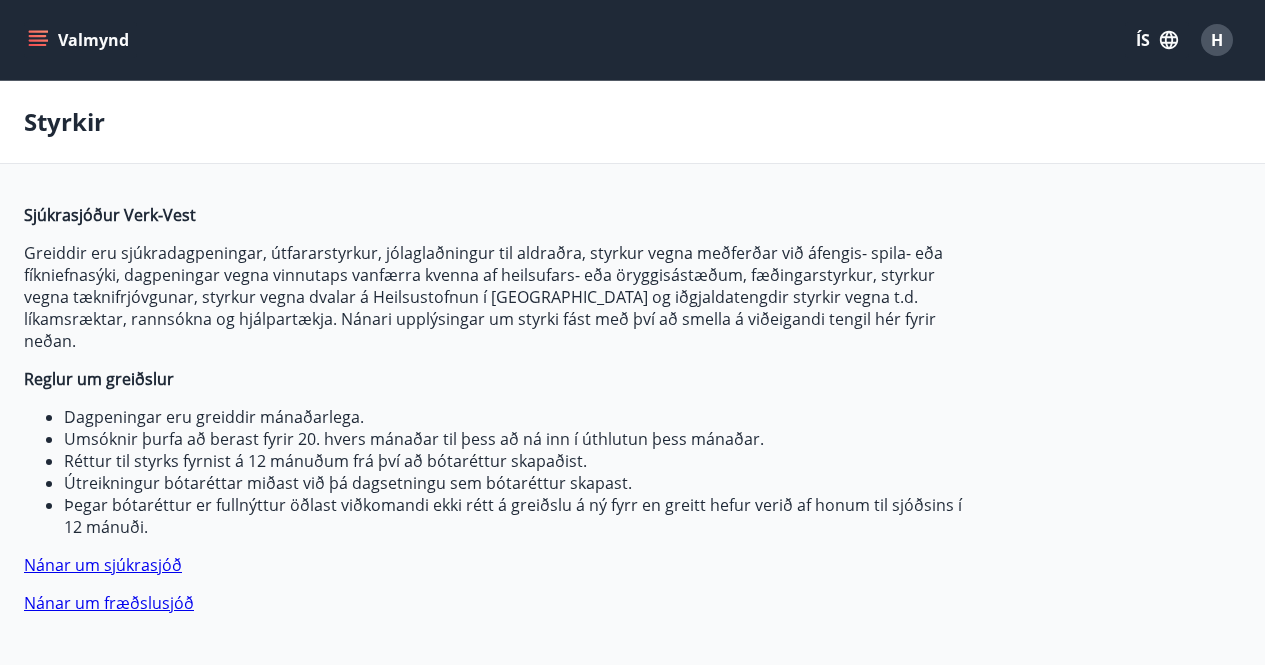 type on "***" 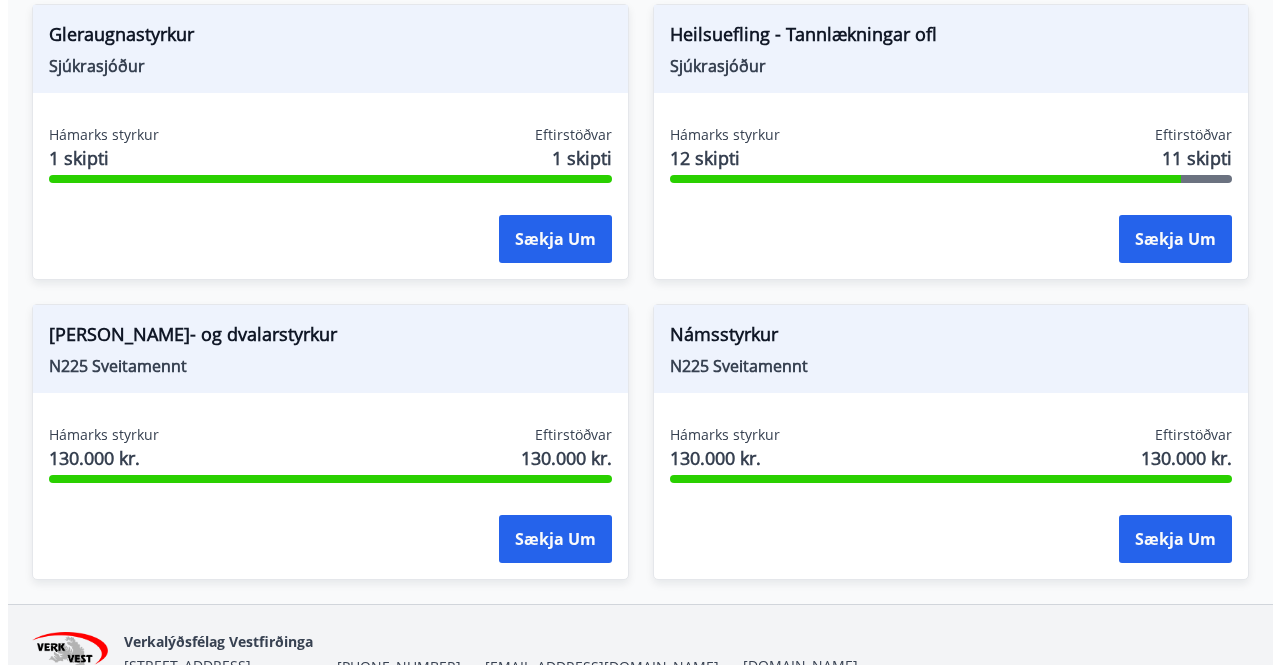 scroll, scrollTop: 2395, scrollLeft: 0, axis: vertical 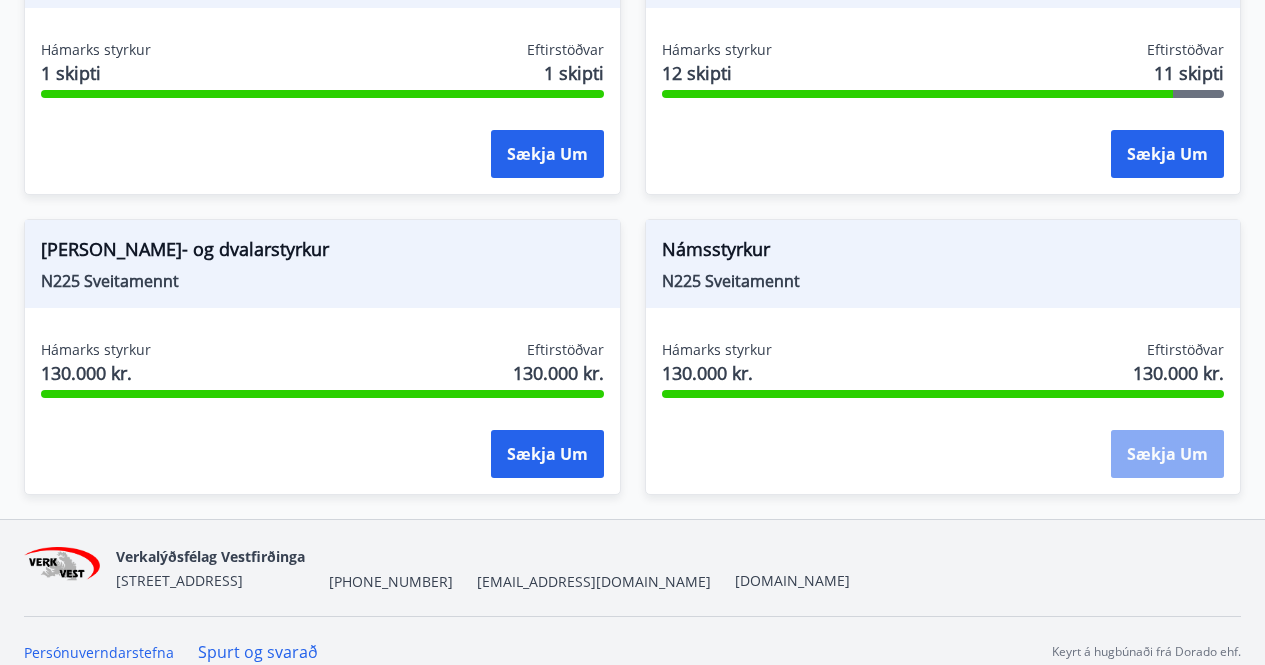 click on "Sækja um" at bounding box center (1167, 454) 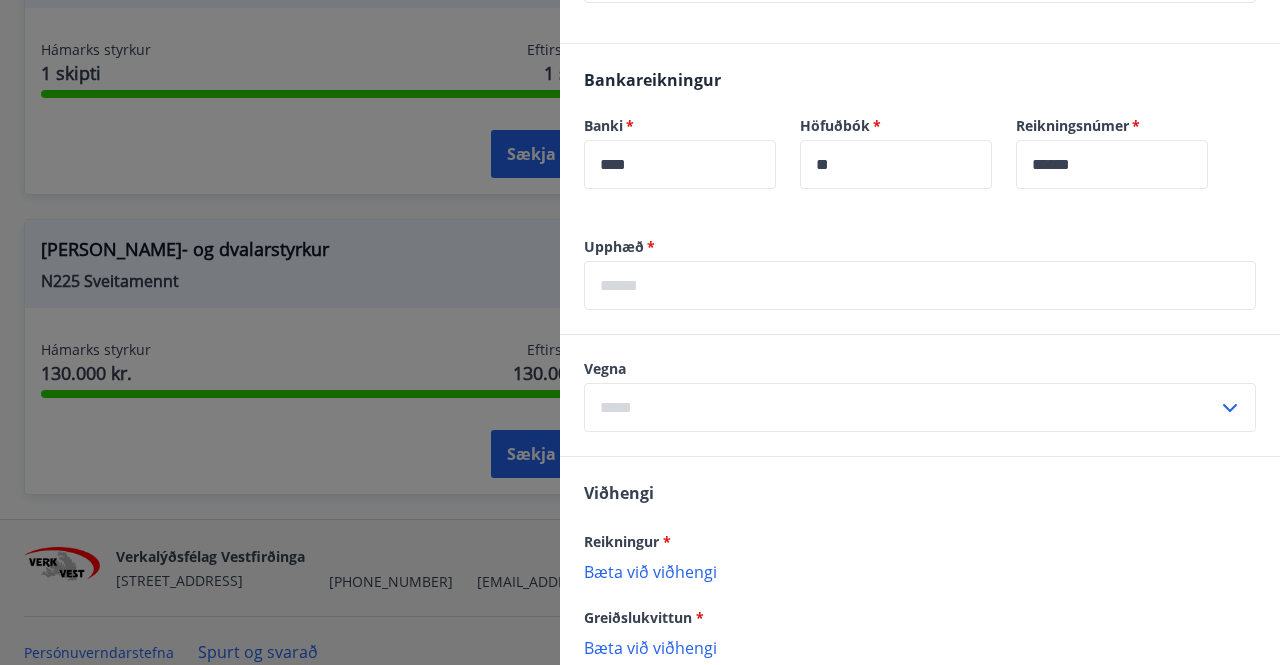 scroll, scrollTop: 531, scrollLeft: 0, axis: vertical 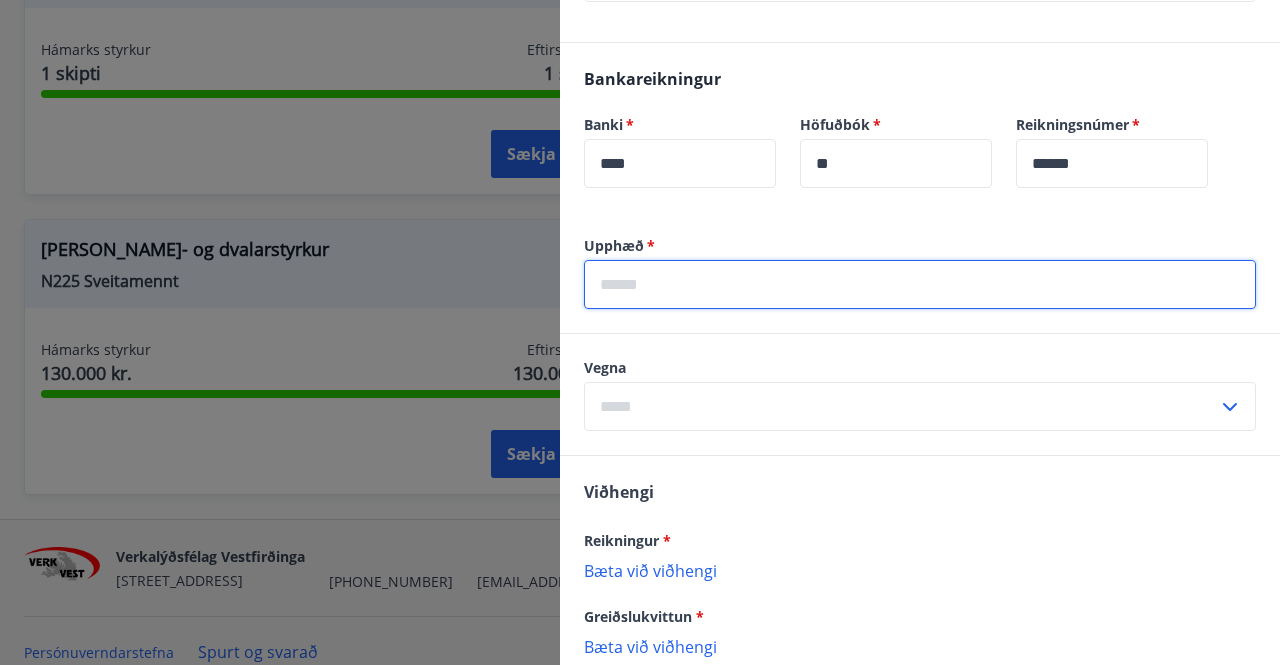 click at bounding box center [920, 284] 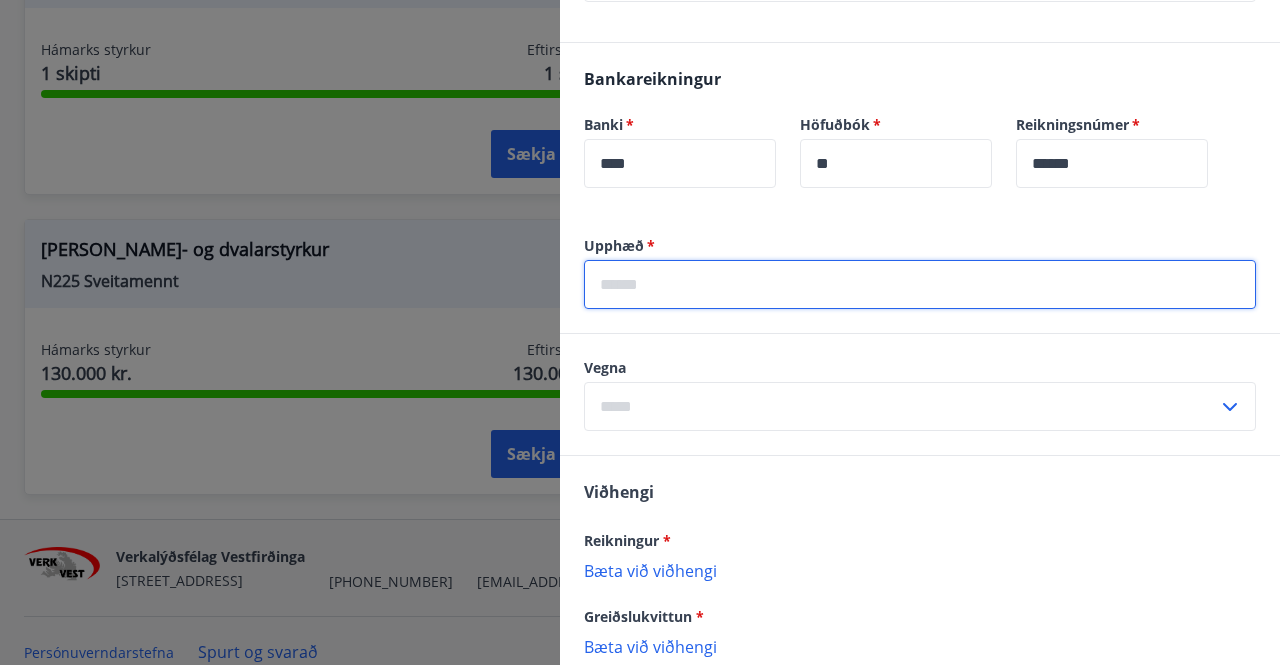 type on "******" 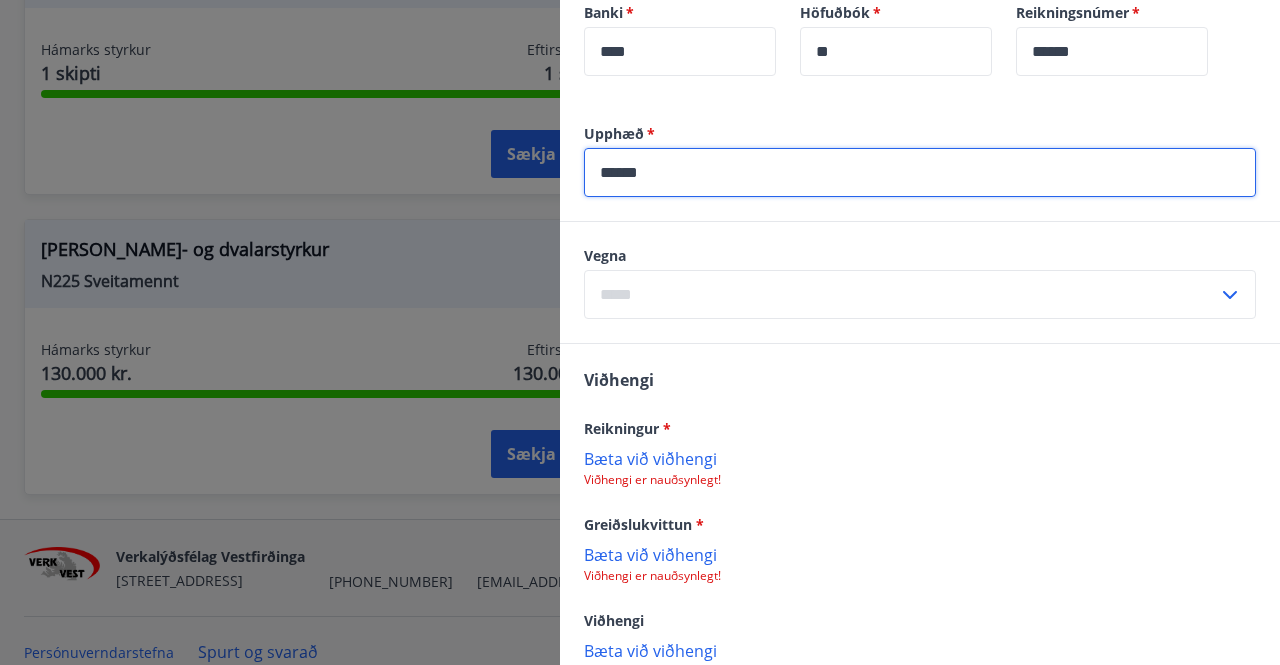 scroll, scrollTop: 650, scrollLeft: 0, axis: vertical 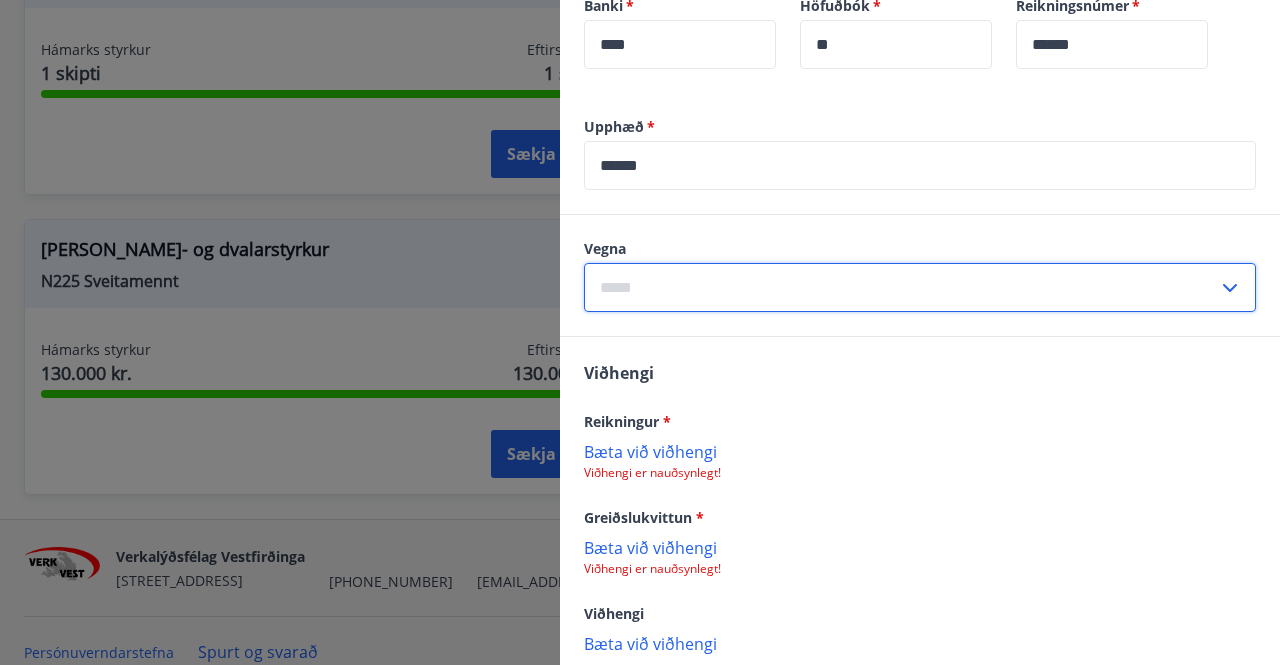 click at bounding box center (901, 287) 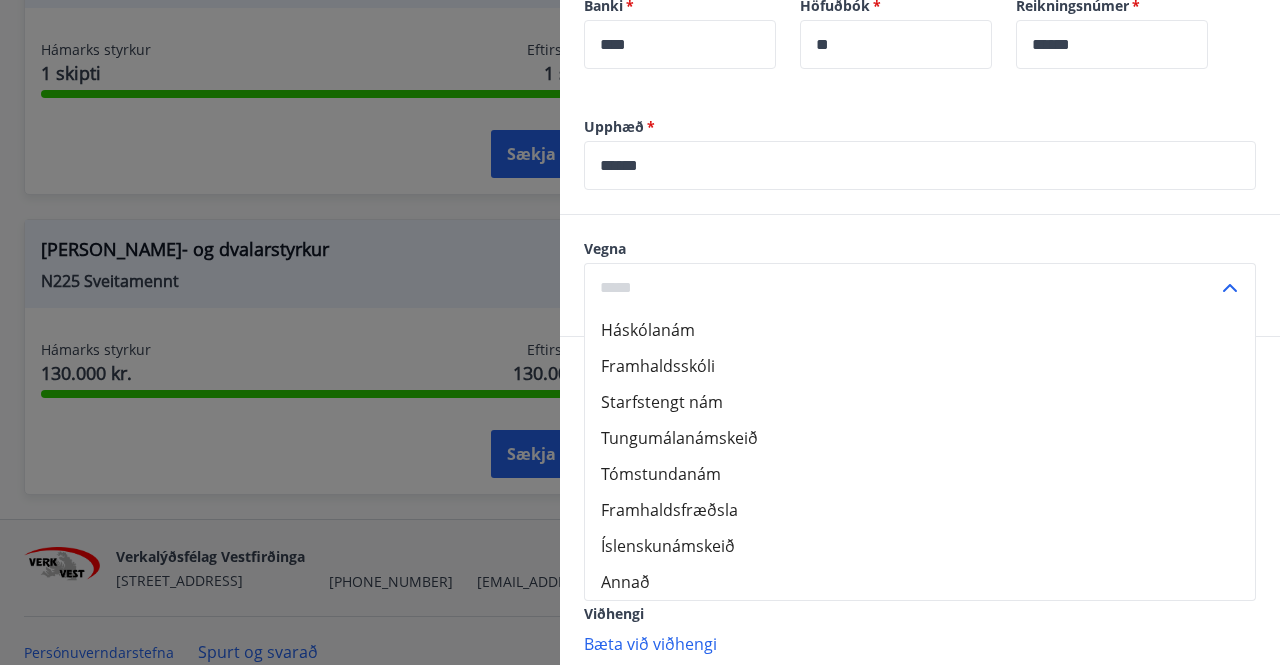 click on "Háskólanám" at bounding box center [920, 330] 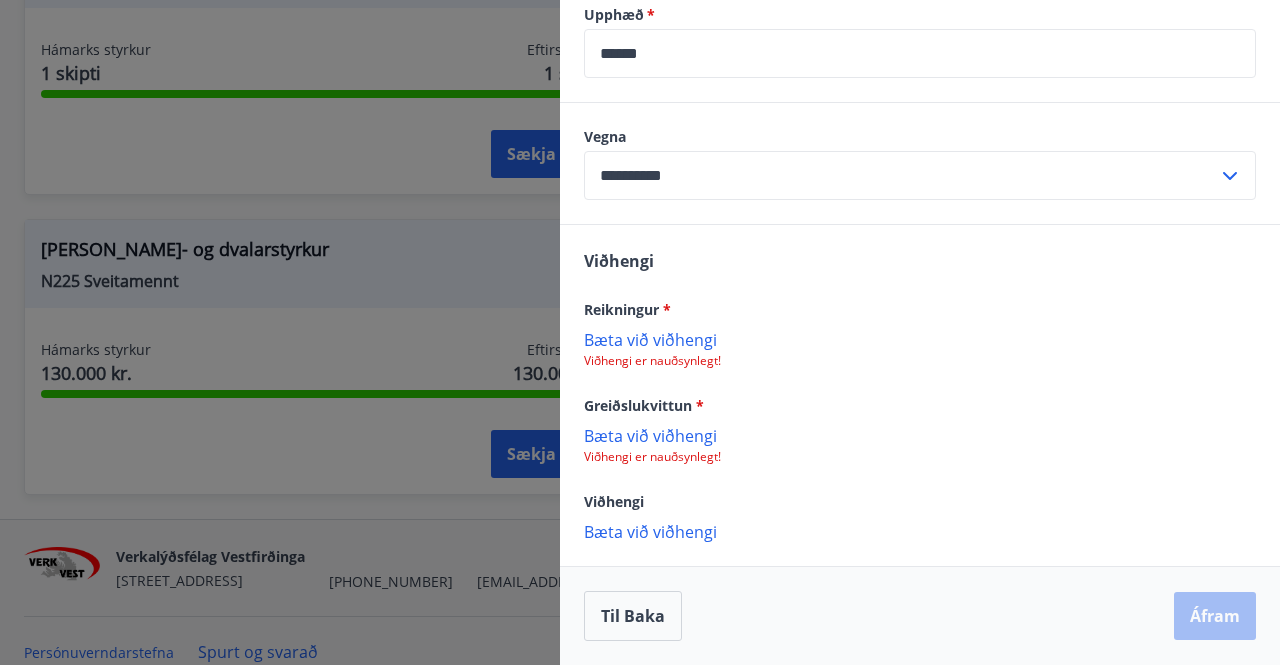 scroll, scrollTop: 786, scrollLeft: 0, axis: vertical 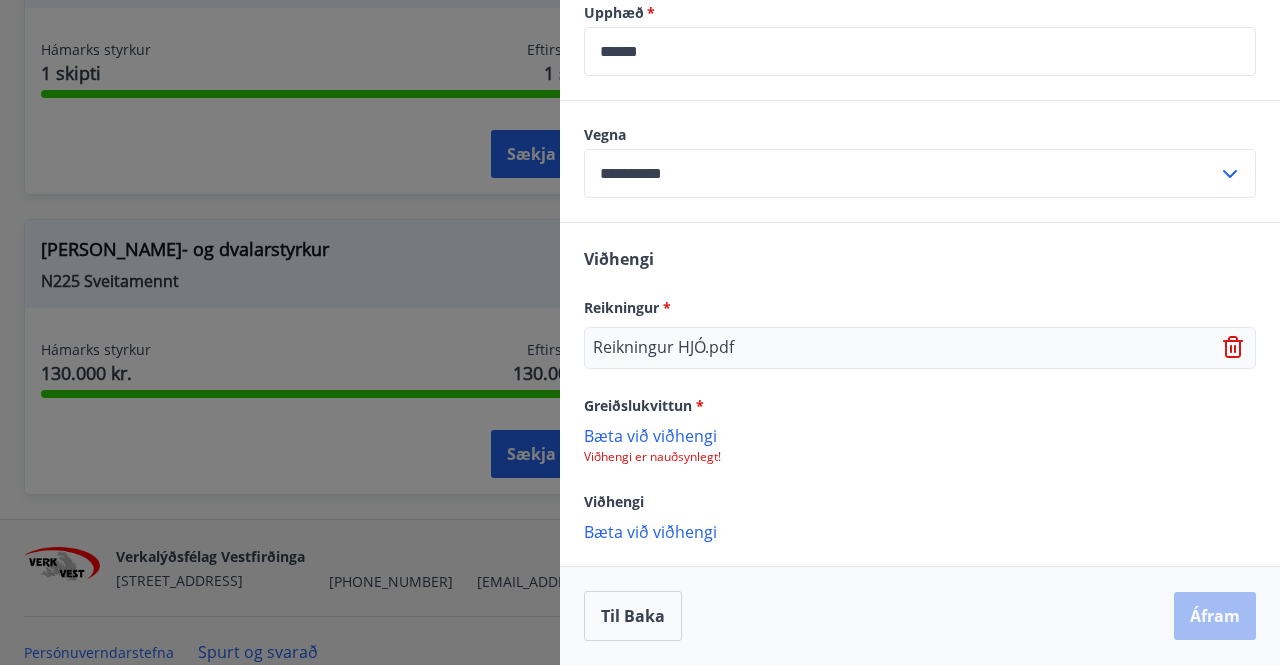 click 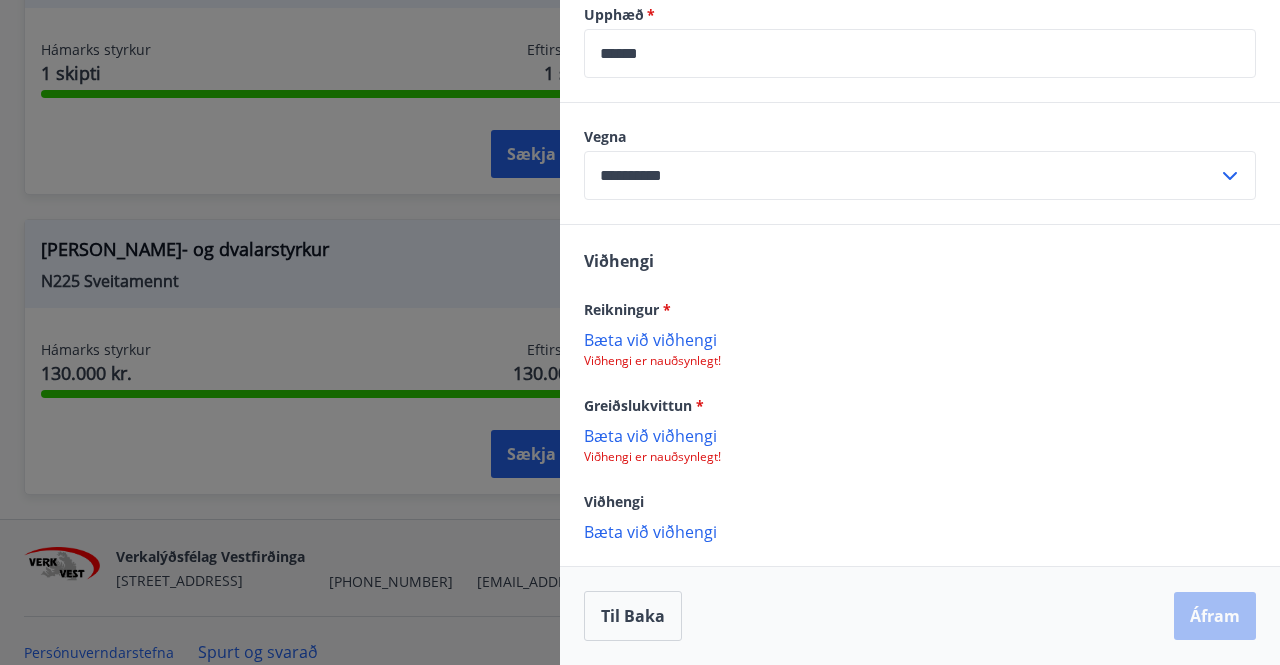click on "Bæta við viðhengi" at bounding box center [920, 435] 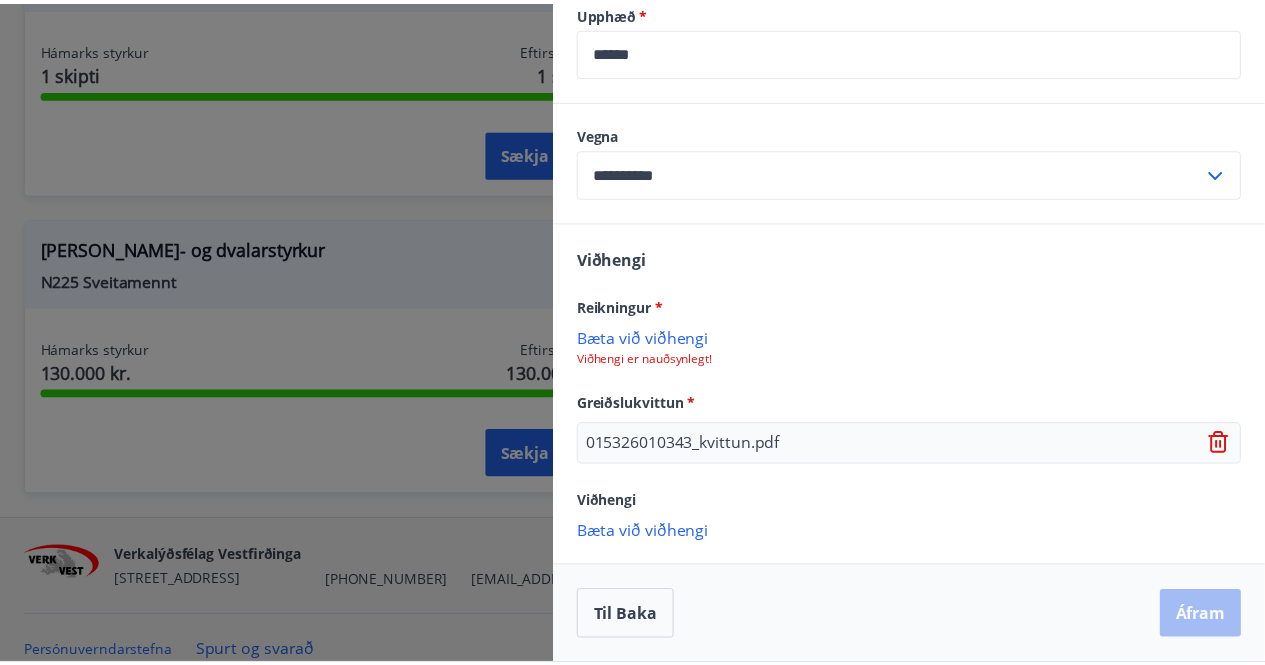scroll, scrollTop: 788, scrollLeft: 0, axis: vertical 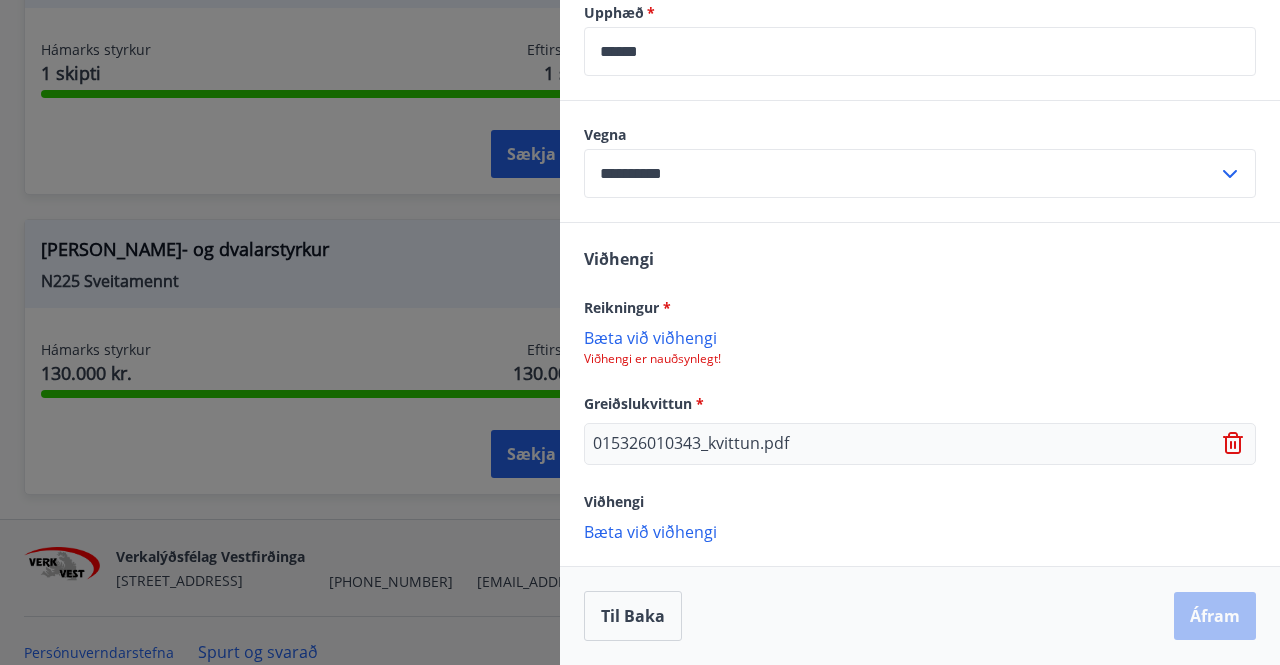 click on "Bankareikningur Banki   * **** ​ Höfuðbók   * ** ​ Reikningsnúmer   * ****** ​" at bounding box center [920, -94] 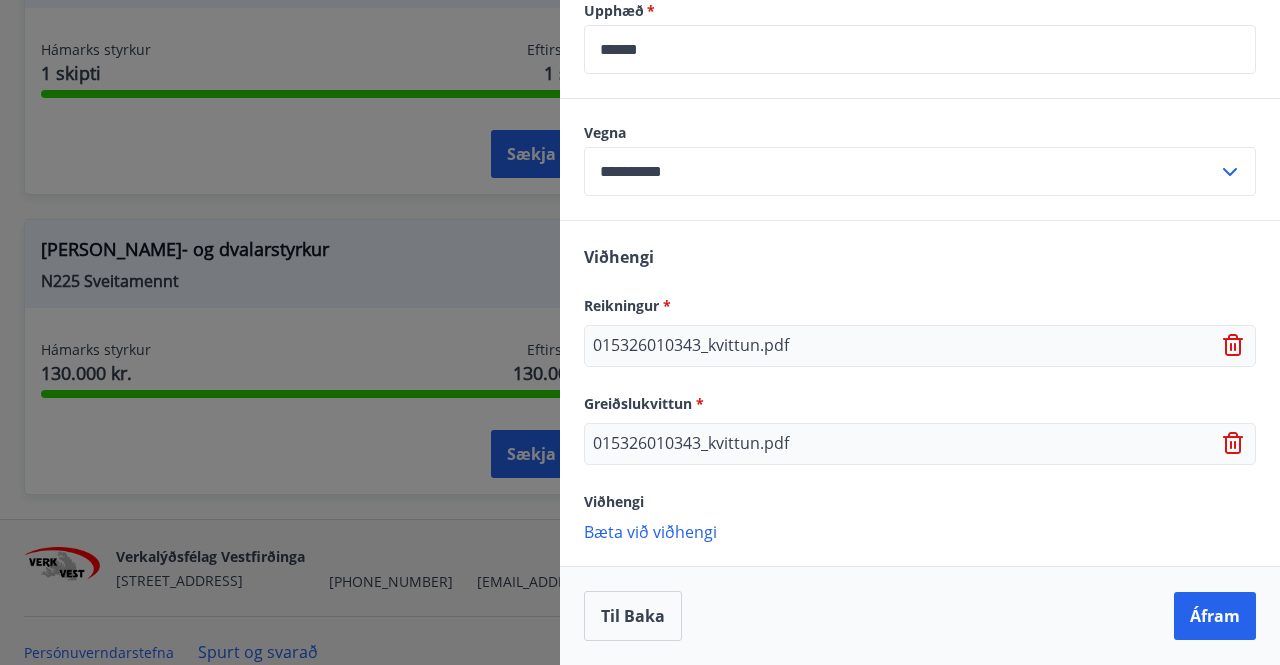 click at bounding box center [640, 332] 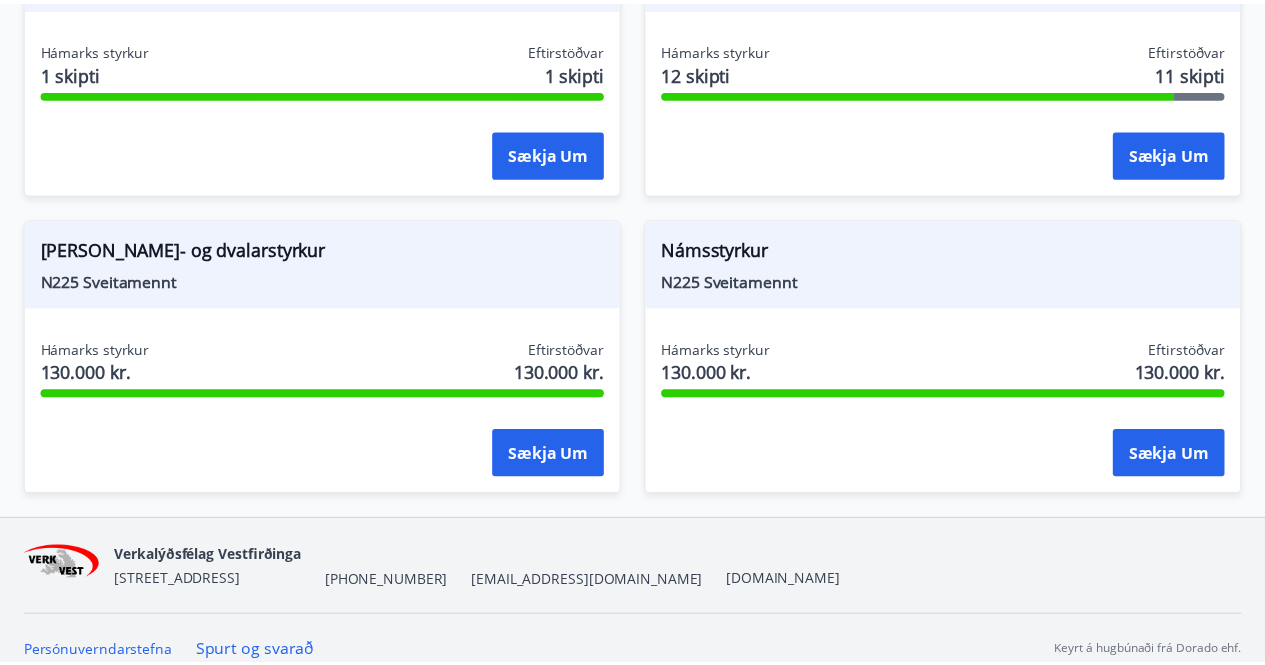 scroll, scrollTop: 0, scrollLeft: 0, axis: both 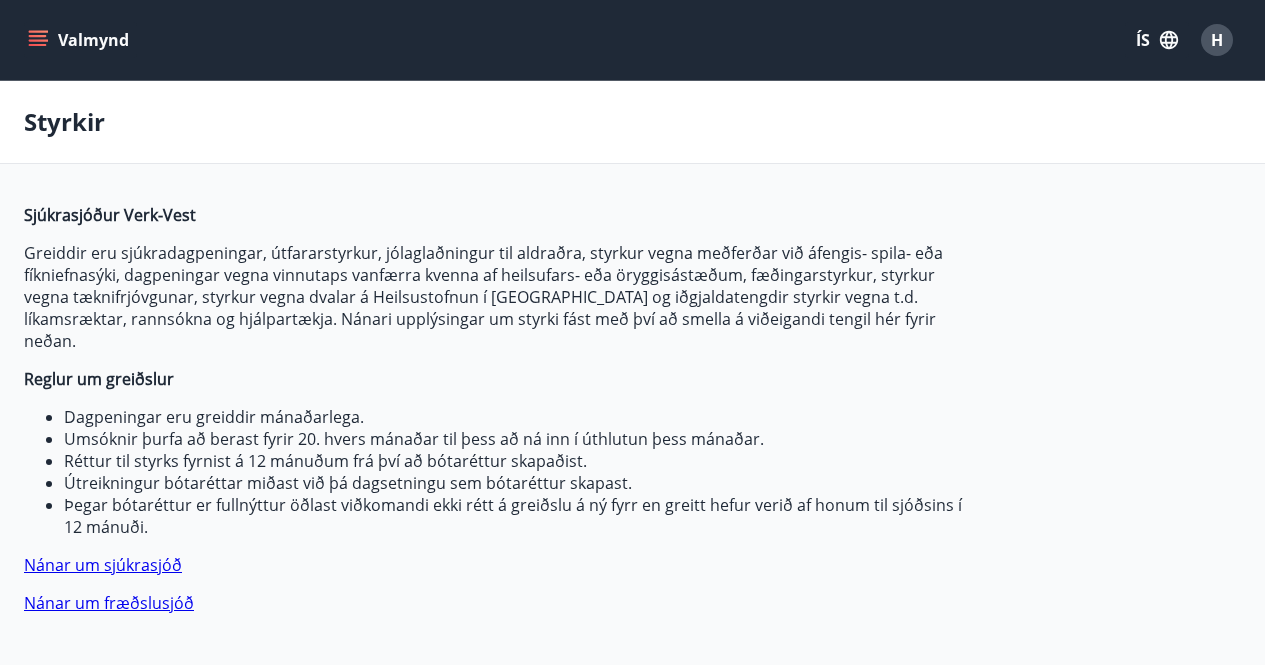 click on "Valmynd" at bounding box center (80, 40) 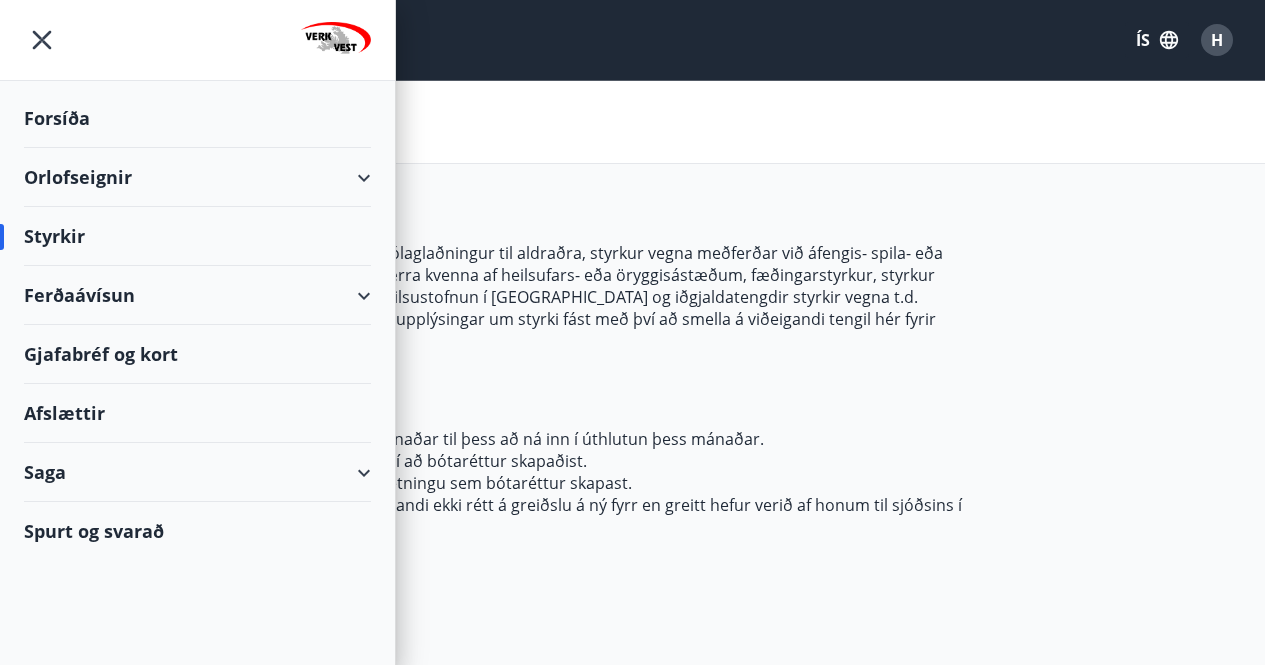 click on "Forsíða" at bounding box center (197, 118) 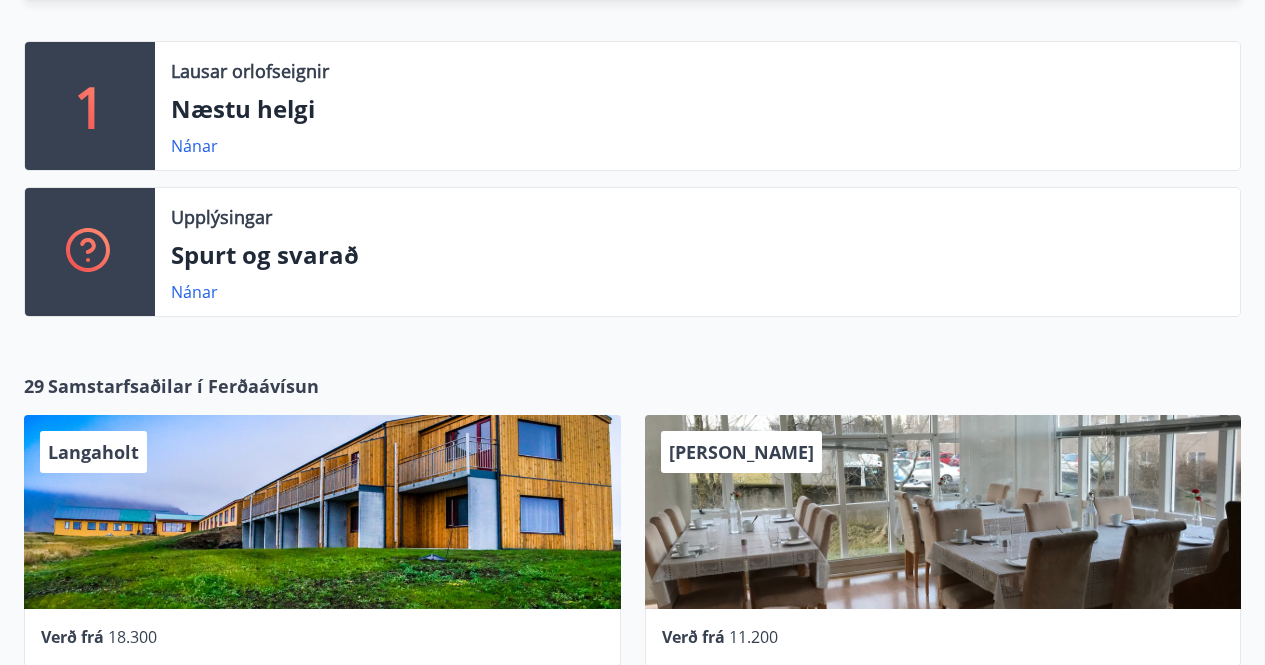 scroll, scrollTop: 647, scrollLeft: 0, axis: vertical 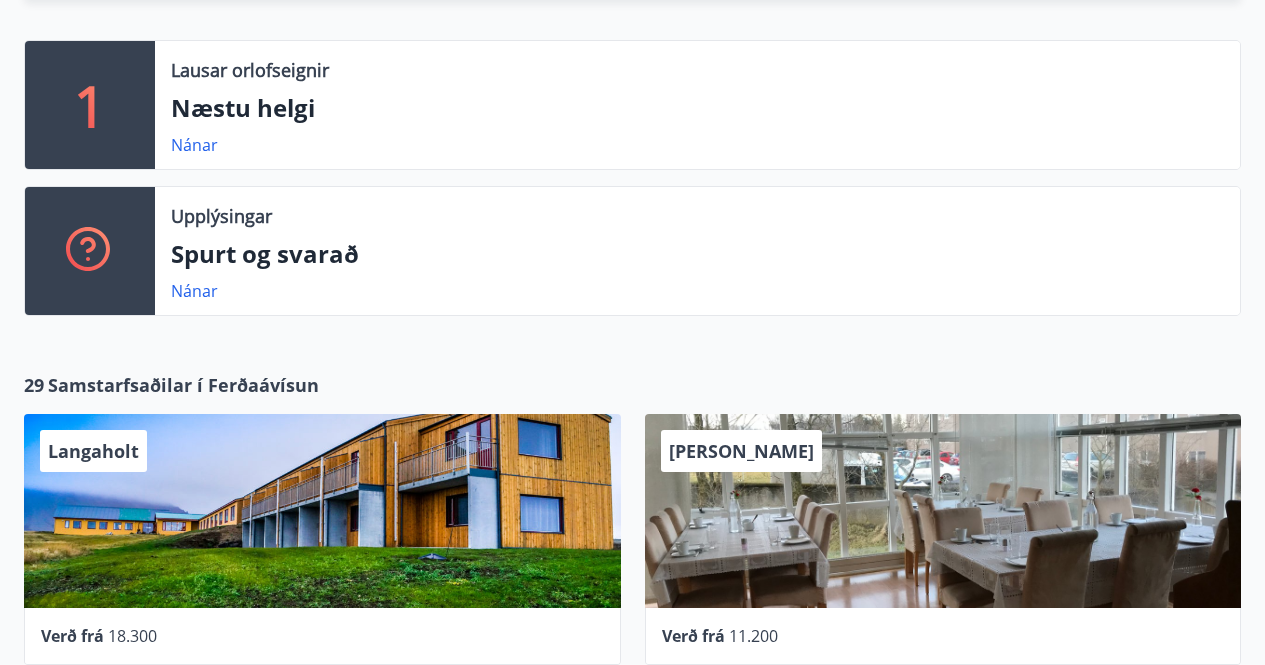 click on "Nánar" at bounding box center (202, 291) 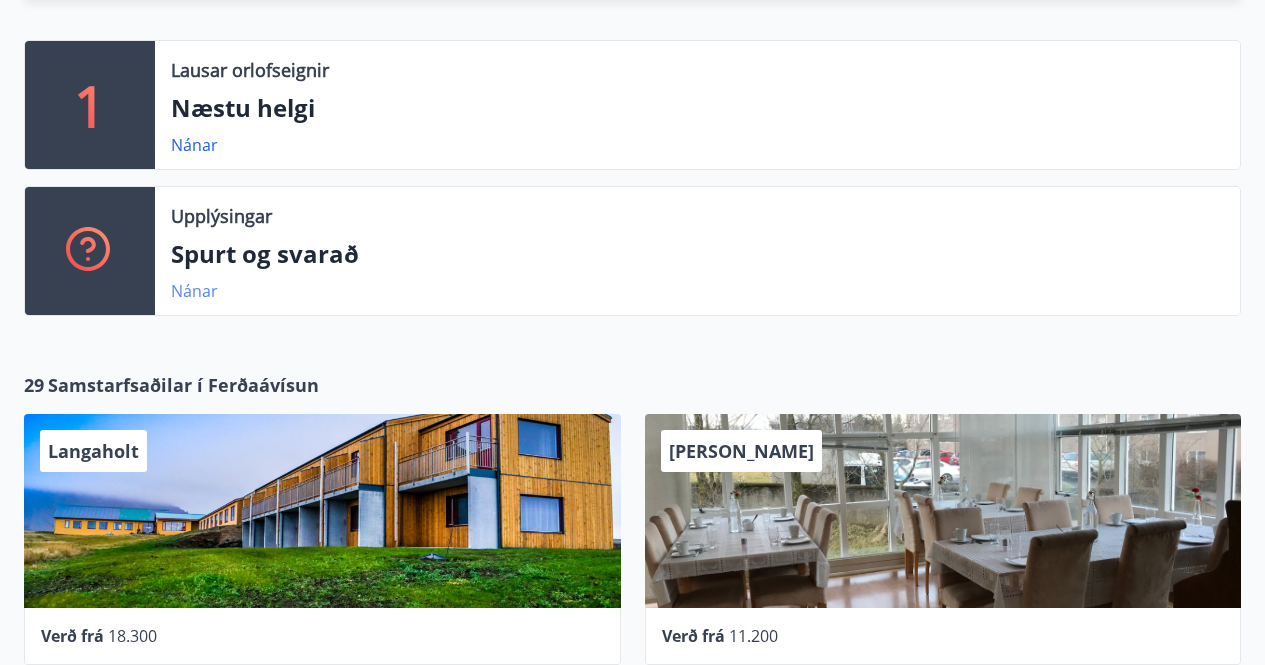 click on "Nánar" at bounding box center [194, 291] 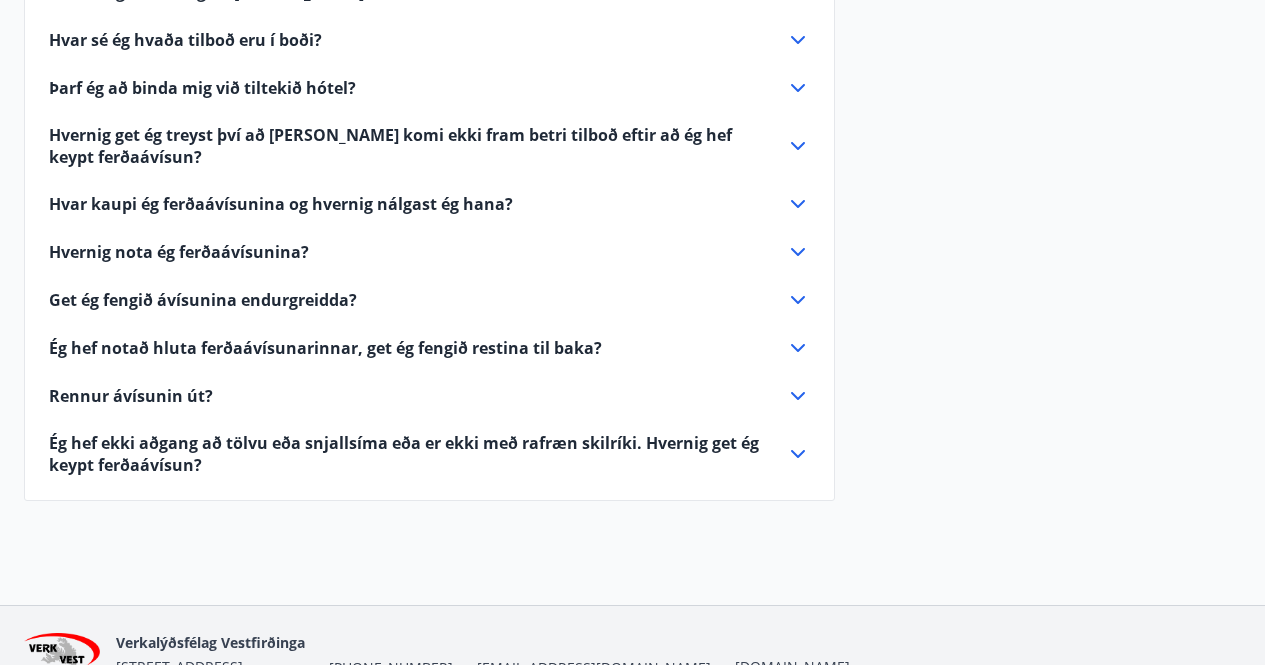 scroll, scrollTop: 799, scrollLeft: 0, axis: vertical 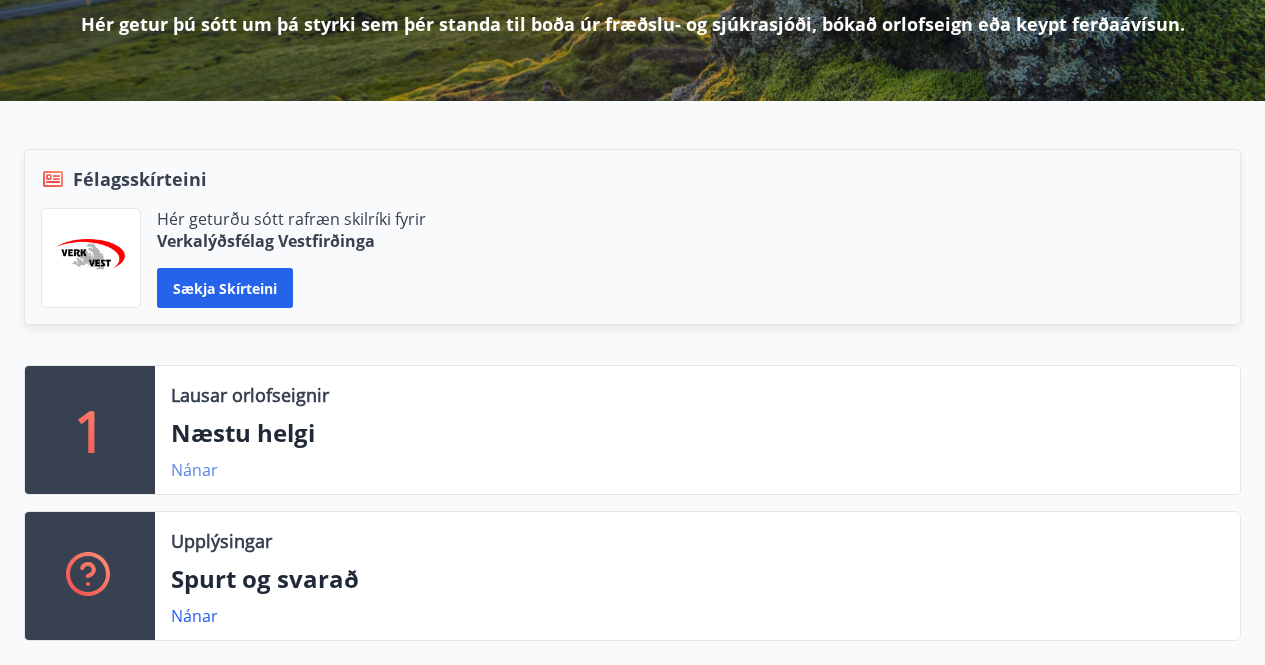 click on "Nánar" at bounding box center (194, 470) 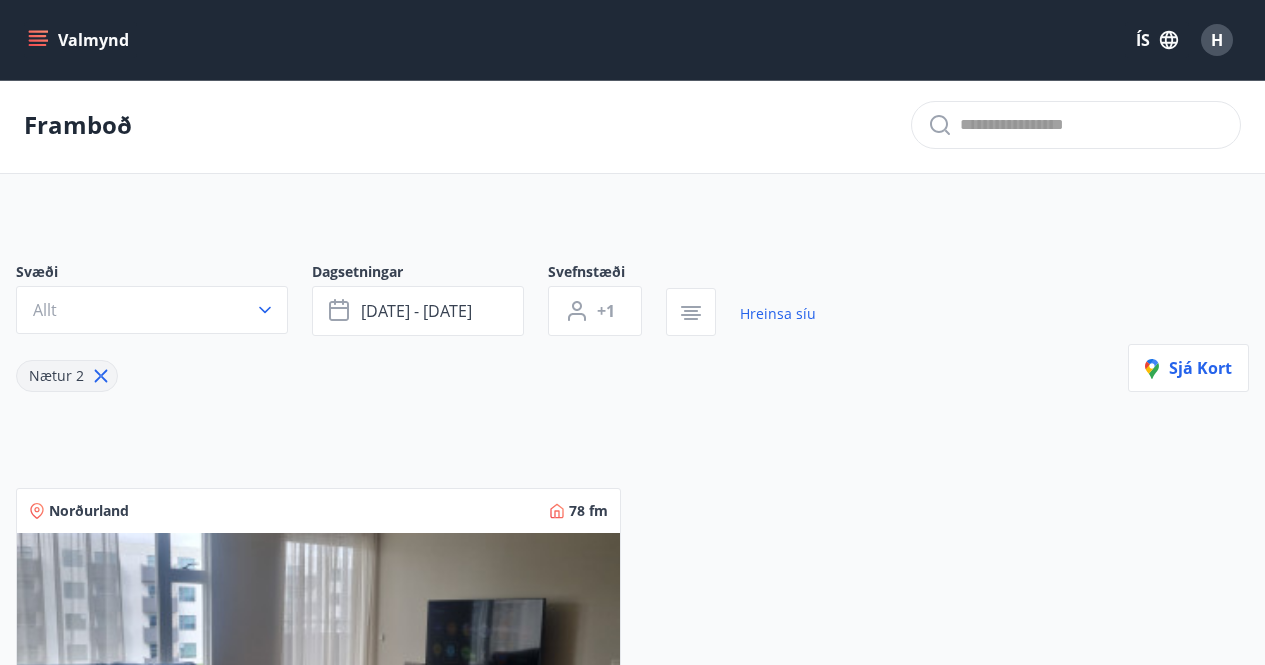 scroll, scrollTop: 0, scrollLeft: 0, axis: both 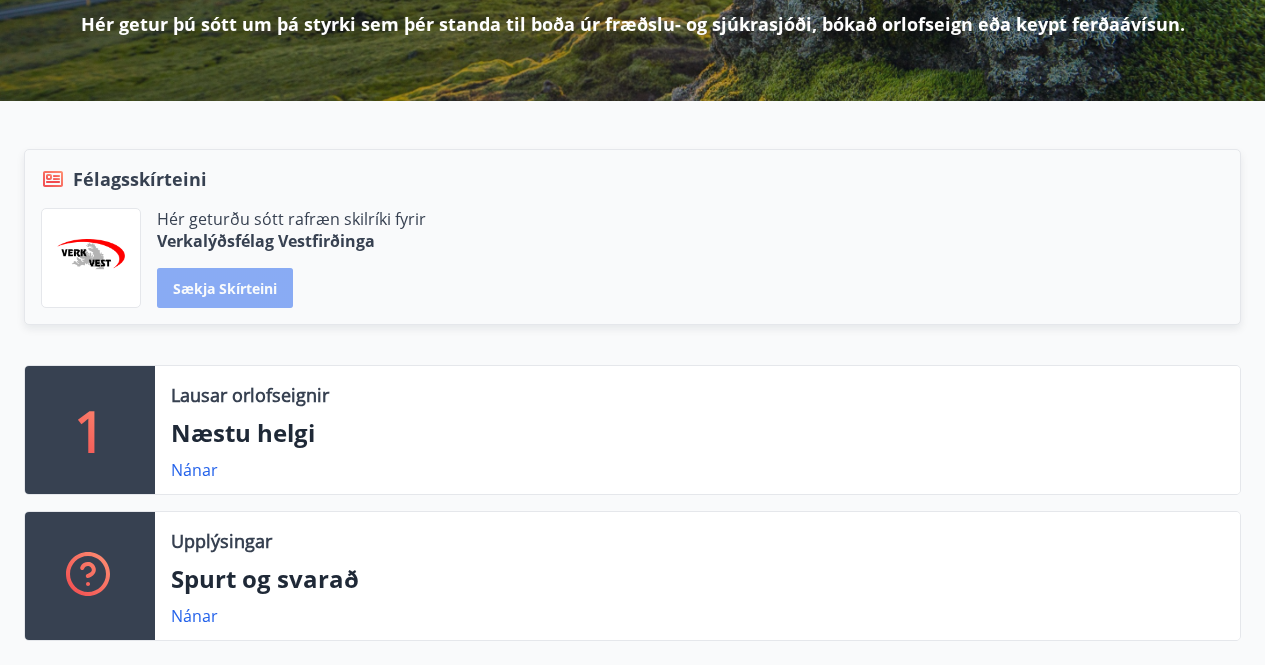 click on "Sækja skírteini" at bounding box center [225, 288] 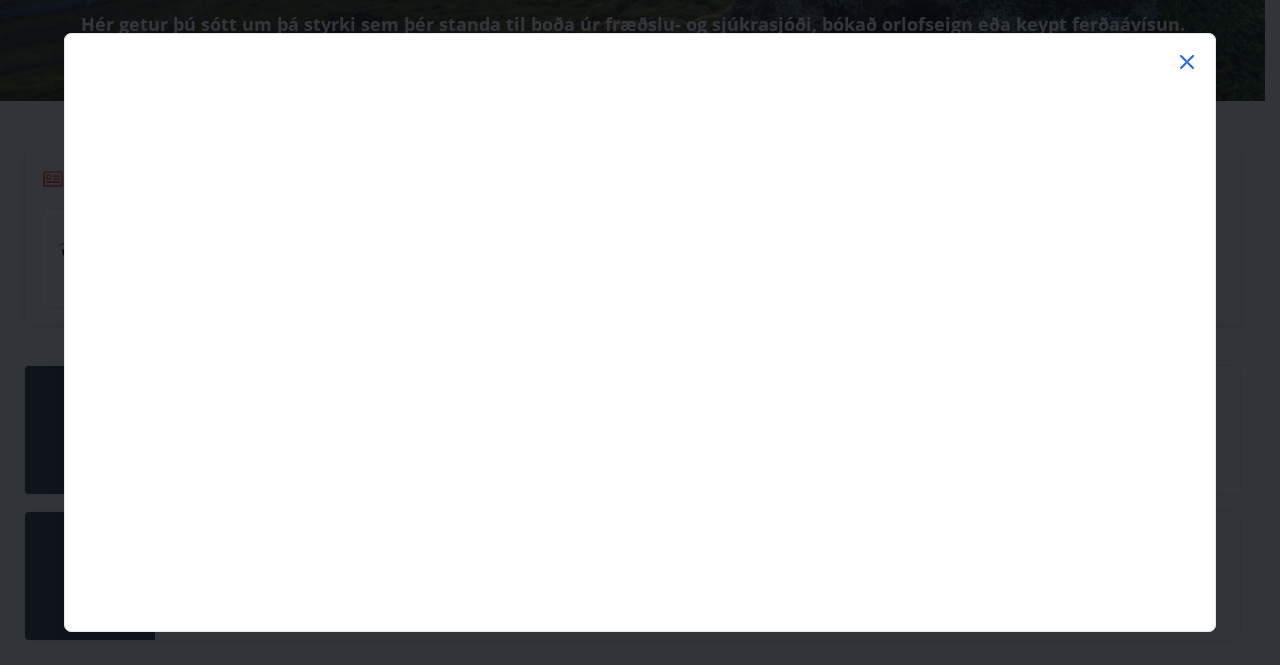 click 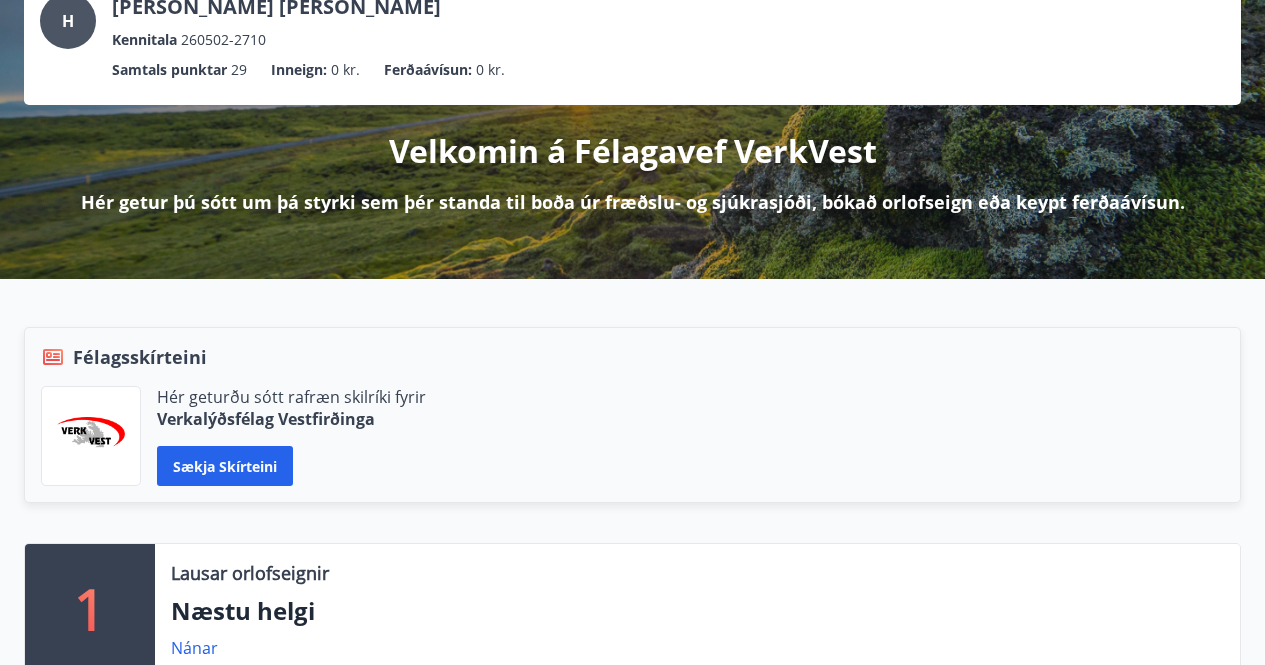 scroll, scrollTop: 134, scrollLeft: 0, axis: vertical 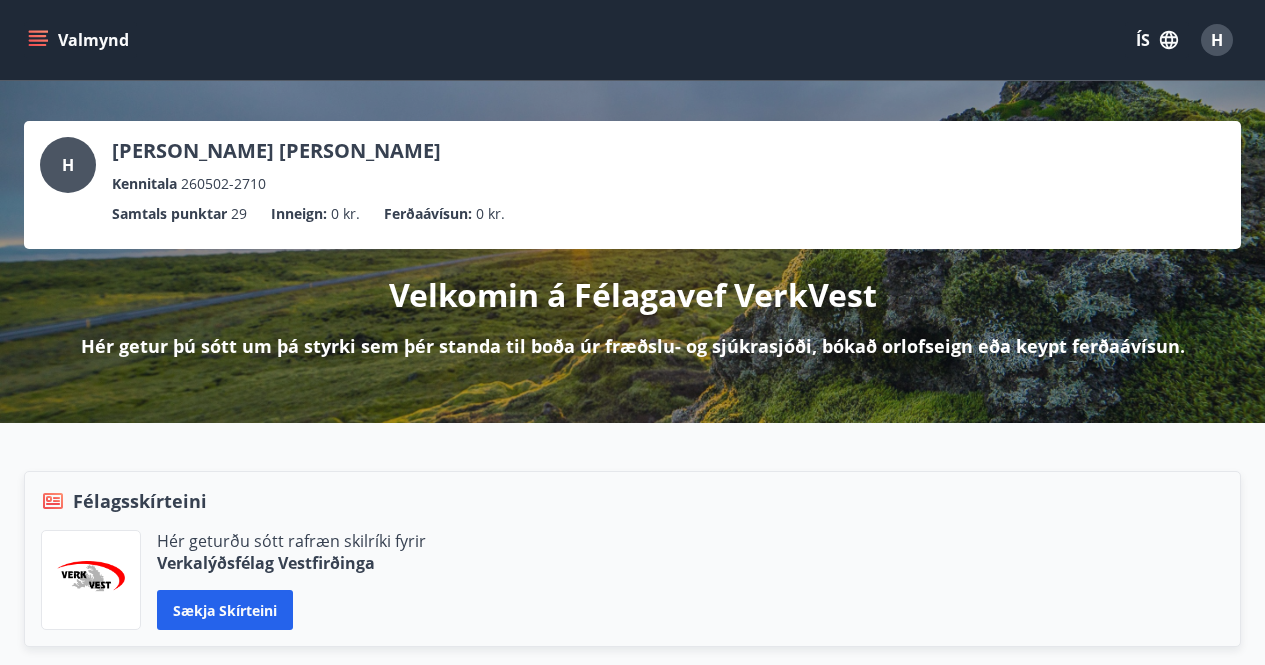 click on "Valmynd" at bounding box center (80, 40) 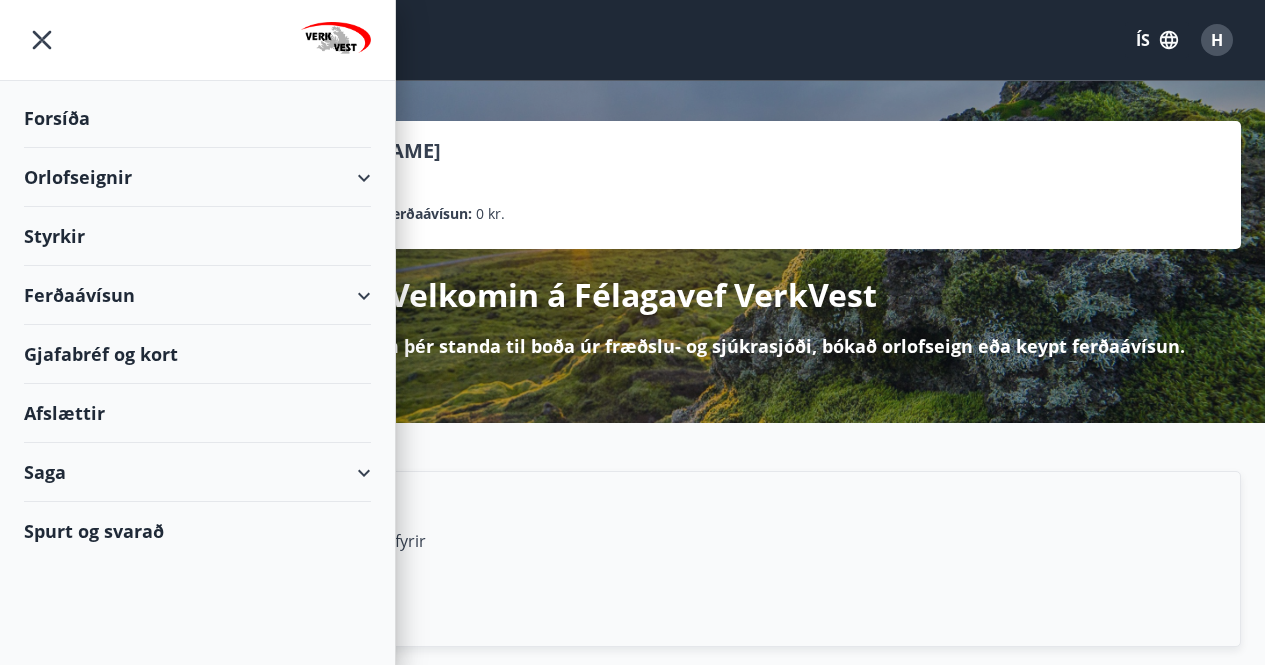 click on "Styrkir" at bounding box center [197, 118] 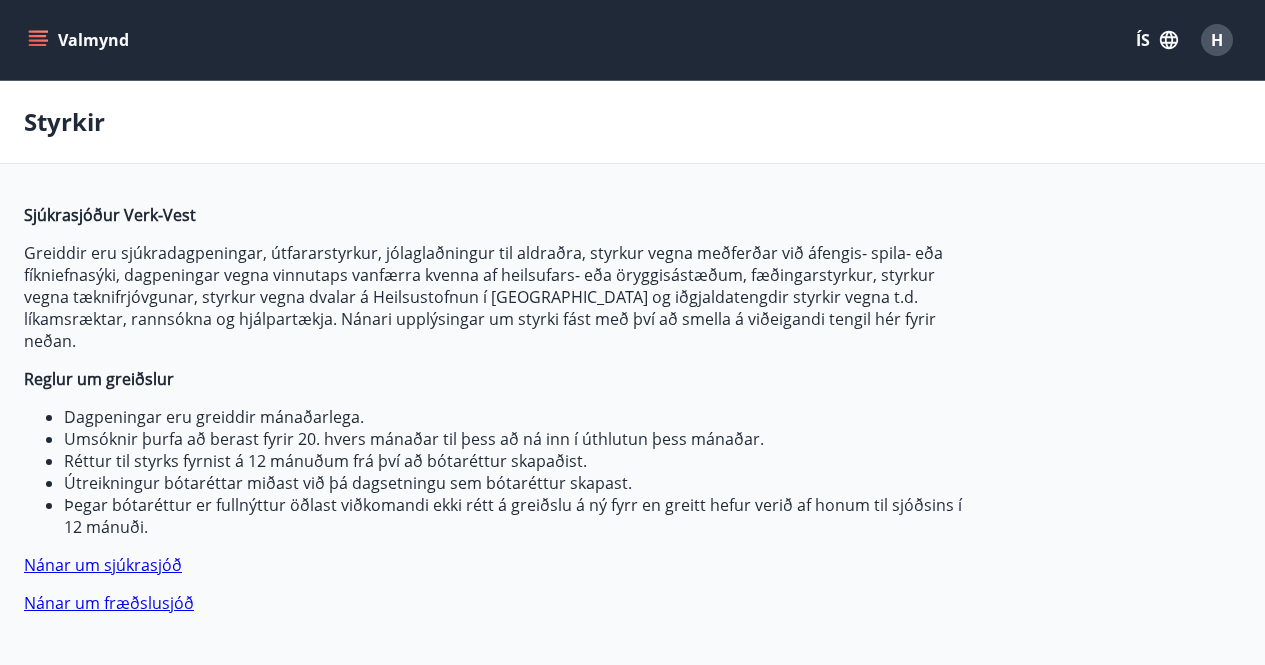 type on "***" 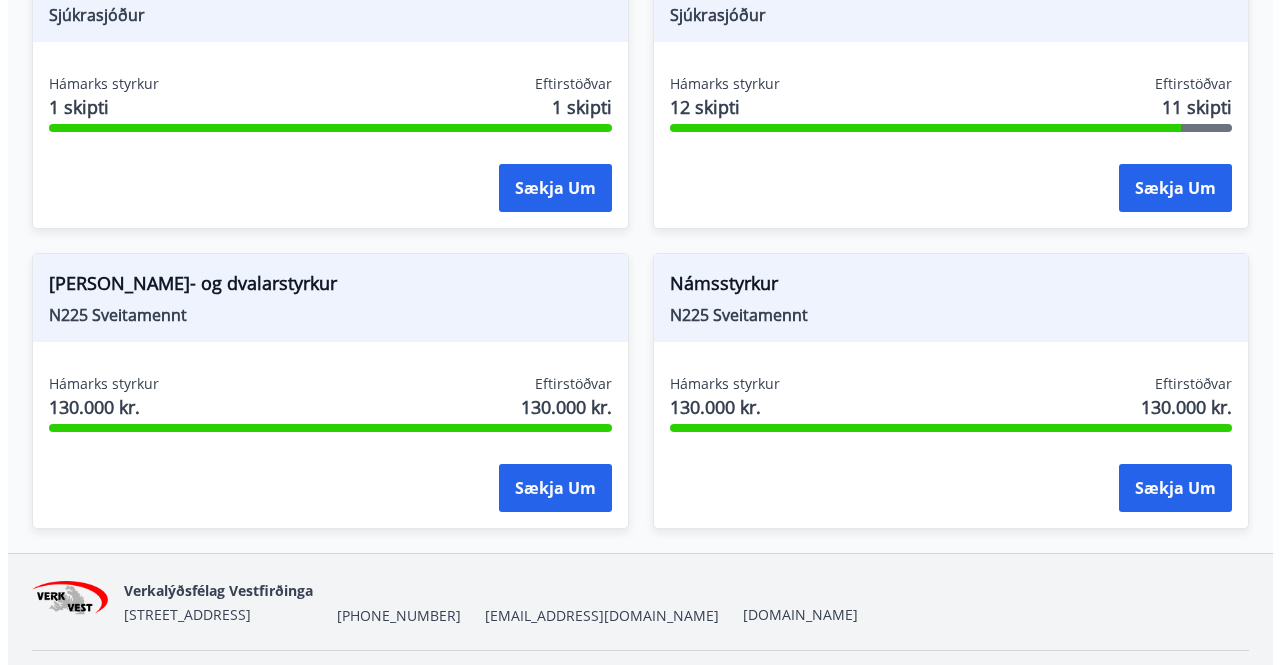 scroll, scrollTop: 2395, scrollLeft: 0, axis: vertical 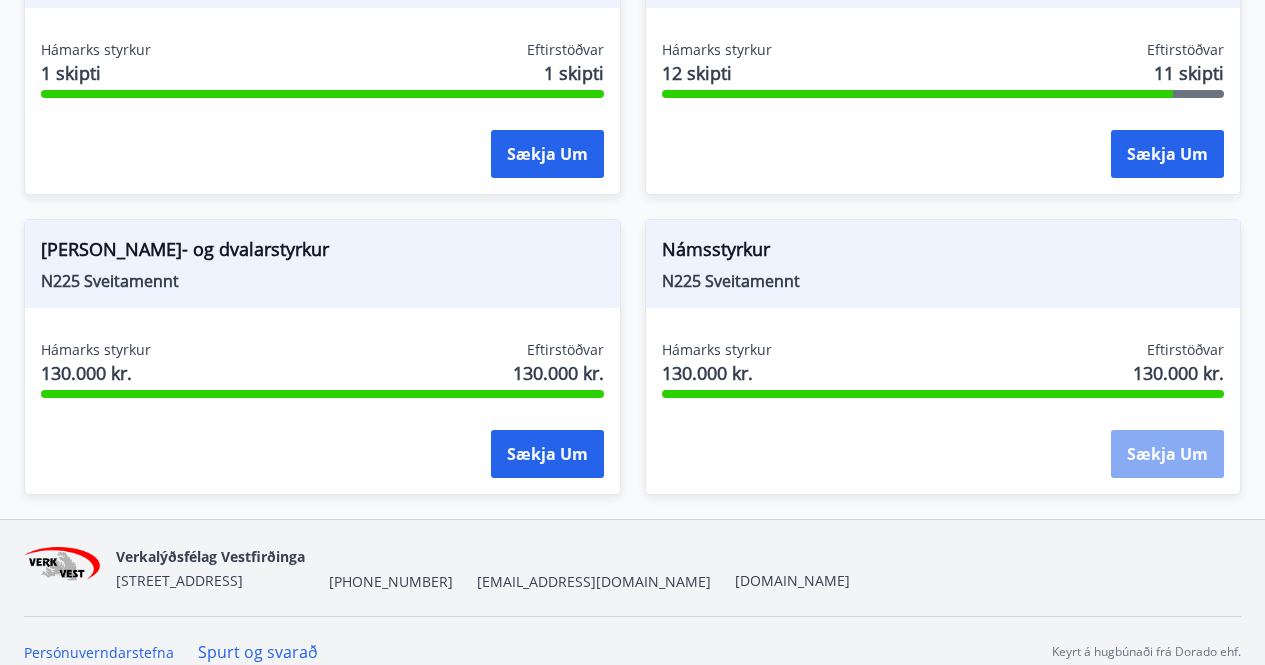 click on "Sækja um" at bounding box center (1167, 454) 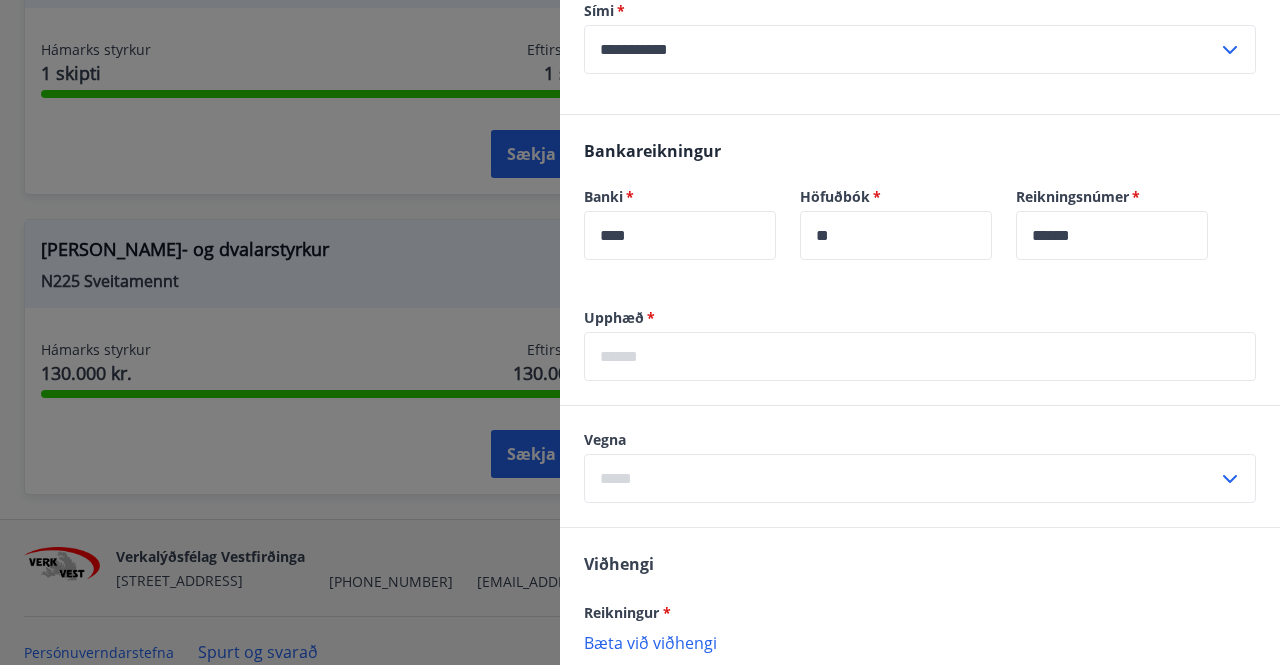 scroll, scrollTop: 460, scrollLeft: 0, axis: vertical 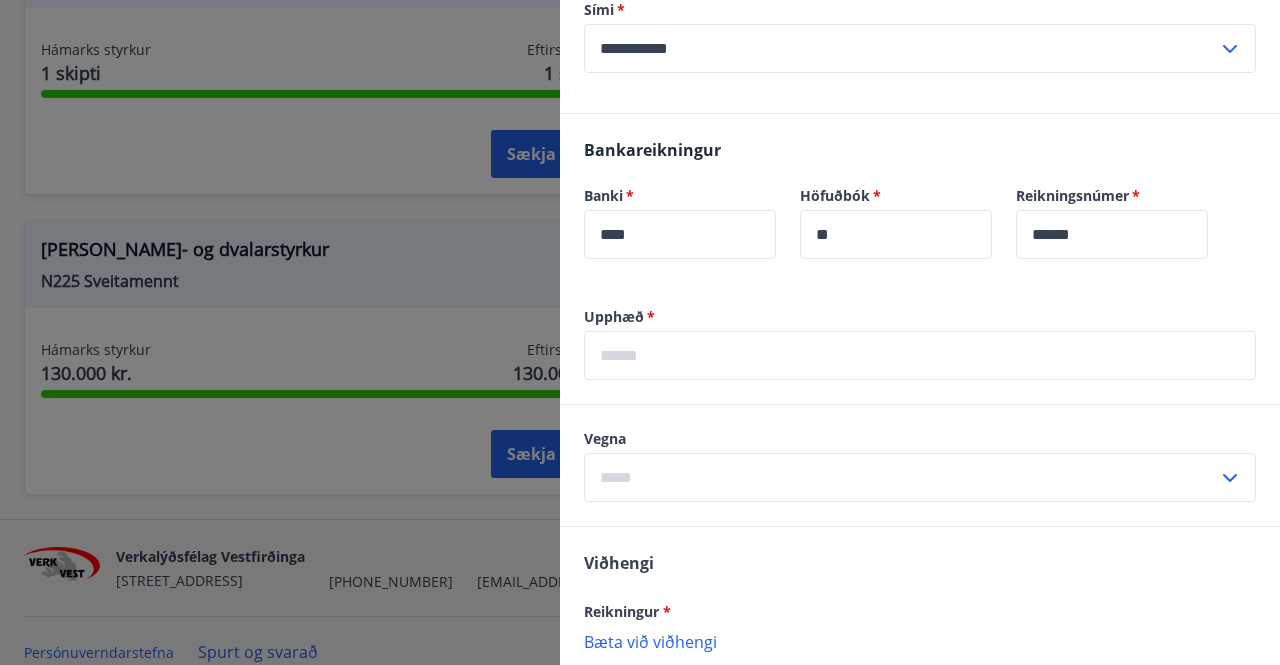 click at bounding box center (920, 355) 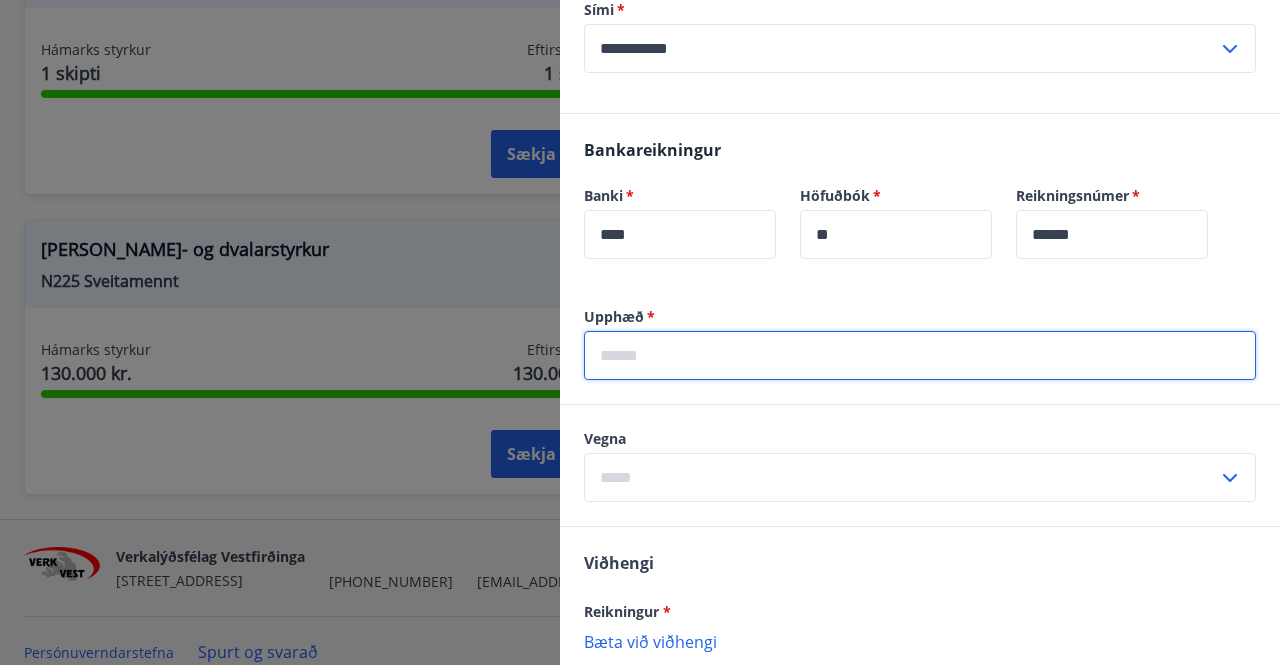 type on "******" 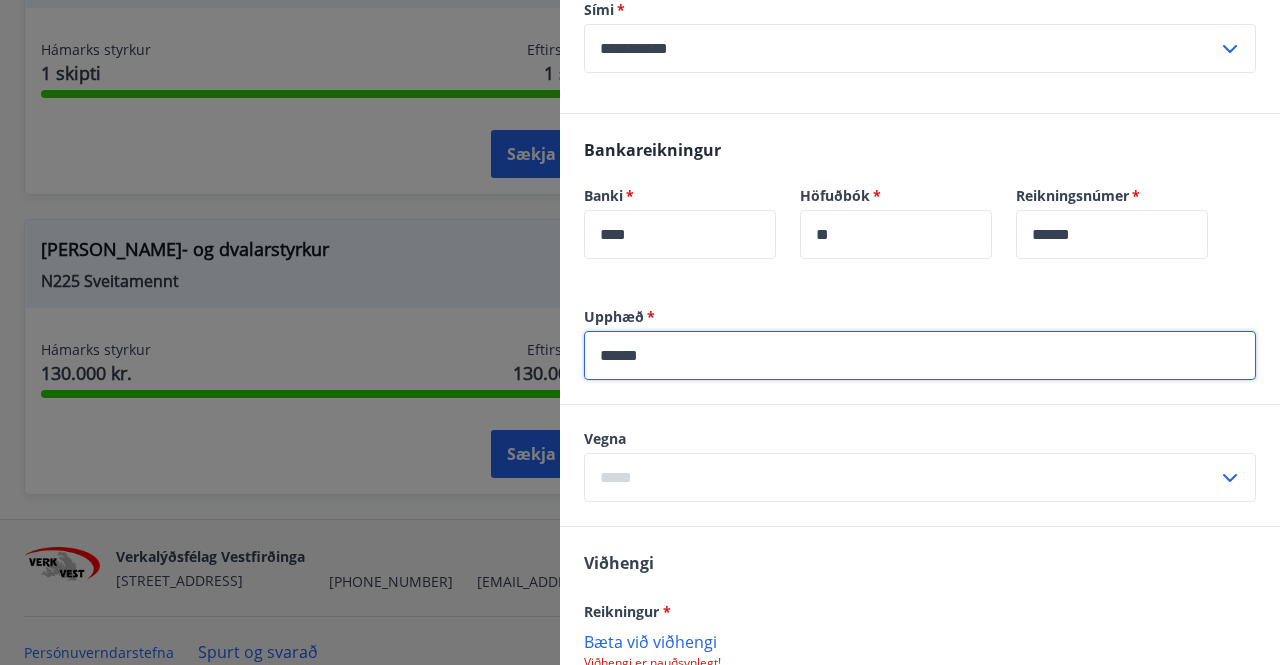 click at bounding box center [901, 477] 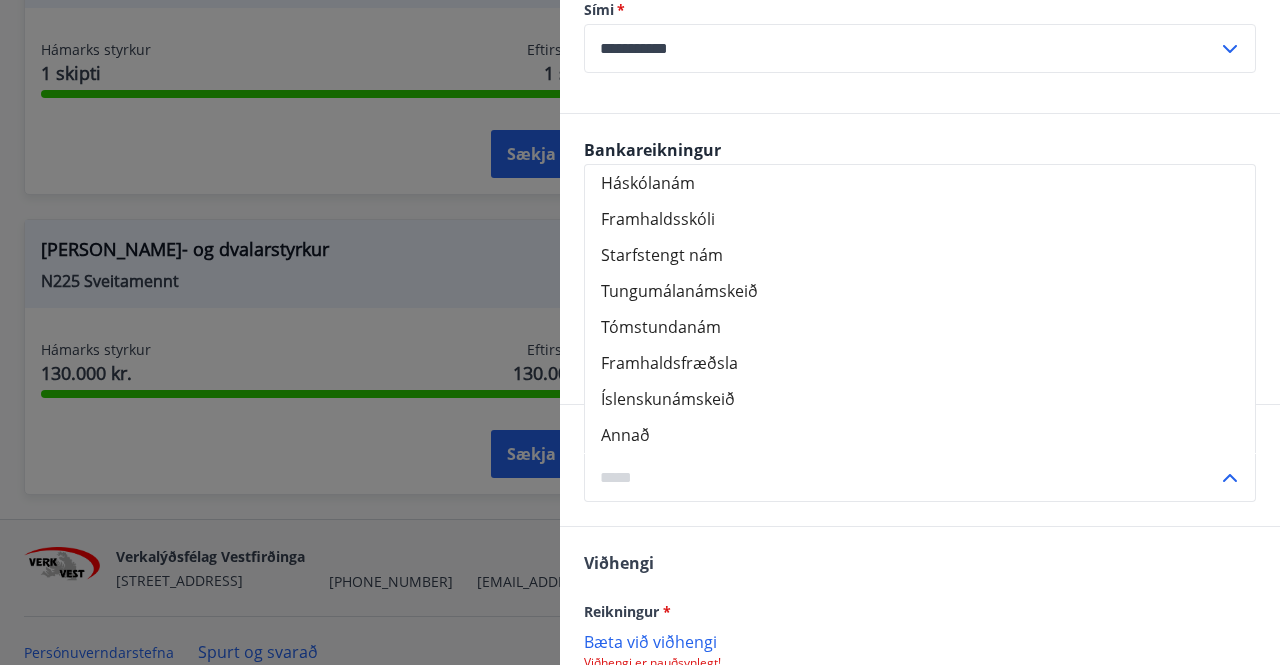 click on "Háskólanám" at bounding box center [920, 183] 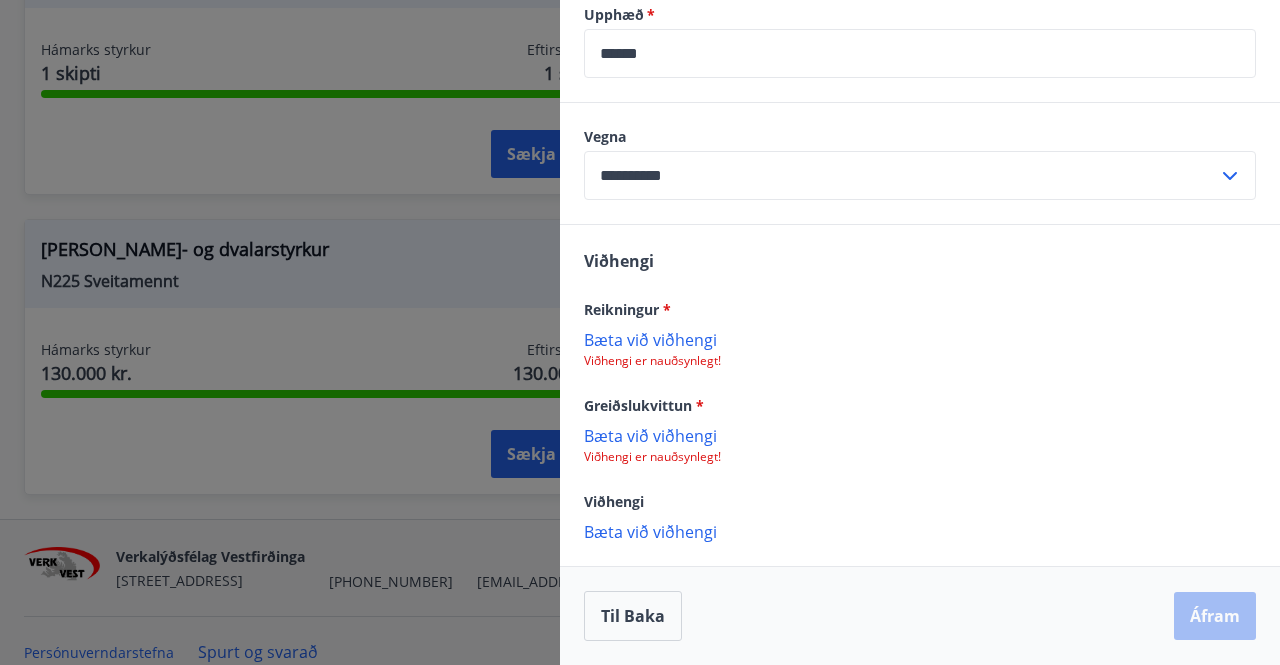 scroll, scrollTop: 782, scrollLeft: 0, axis: vertical 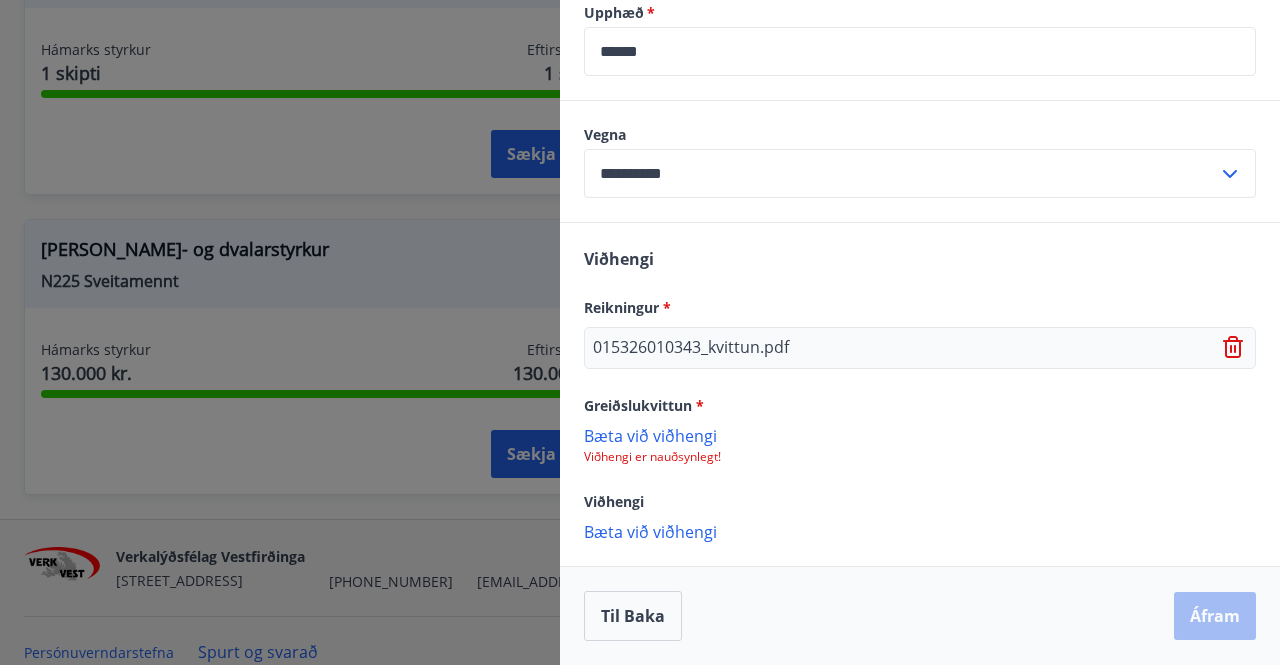 click on "Bæta við viðhengi" at bounding box center [920, 435] 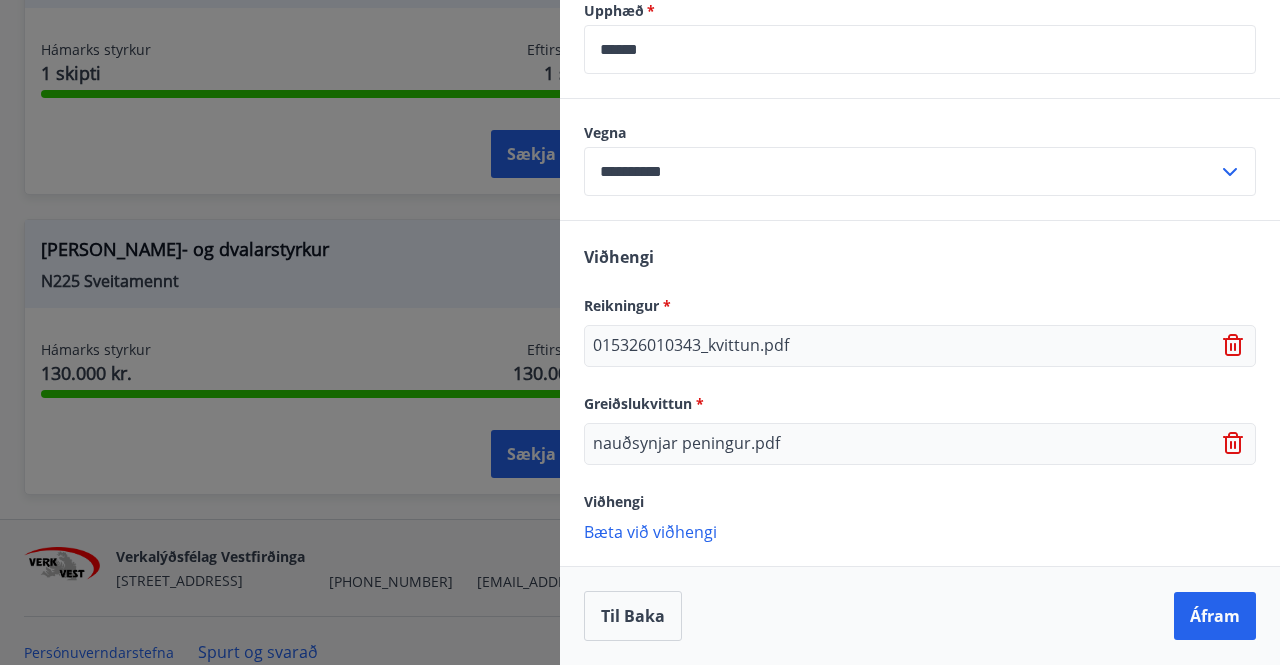 click 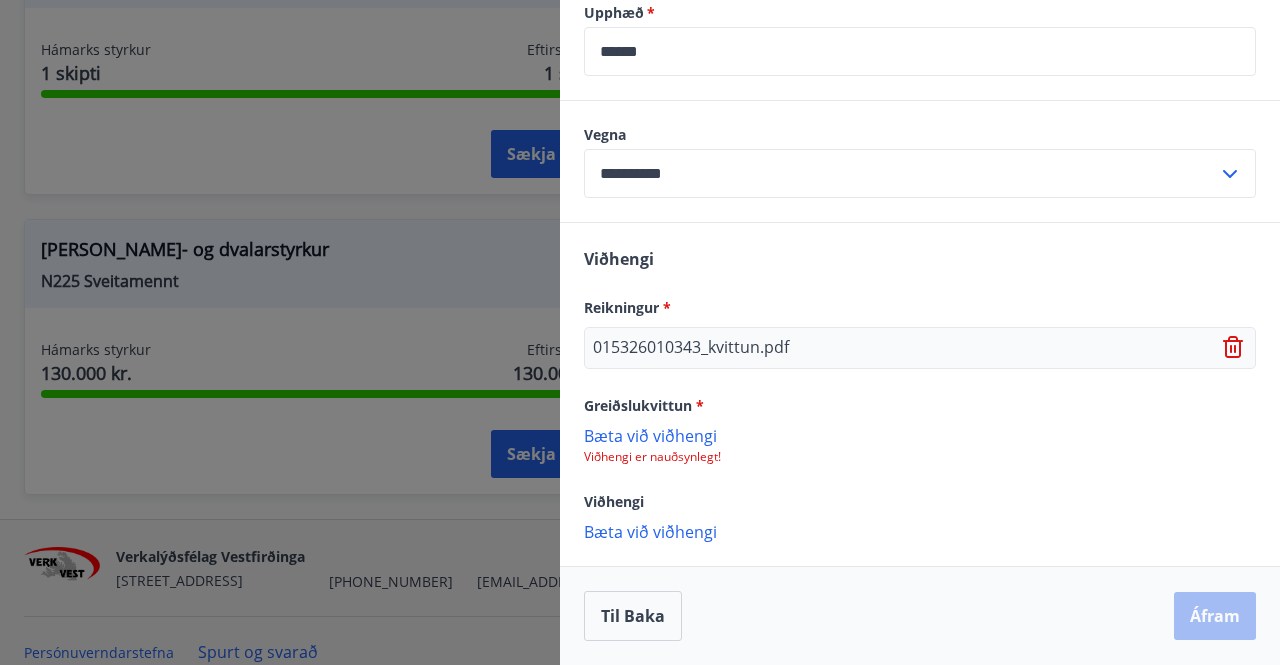 click on "Bæta við viðhengi" at bounding box center [920, 435] 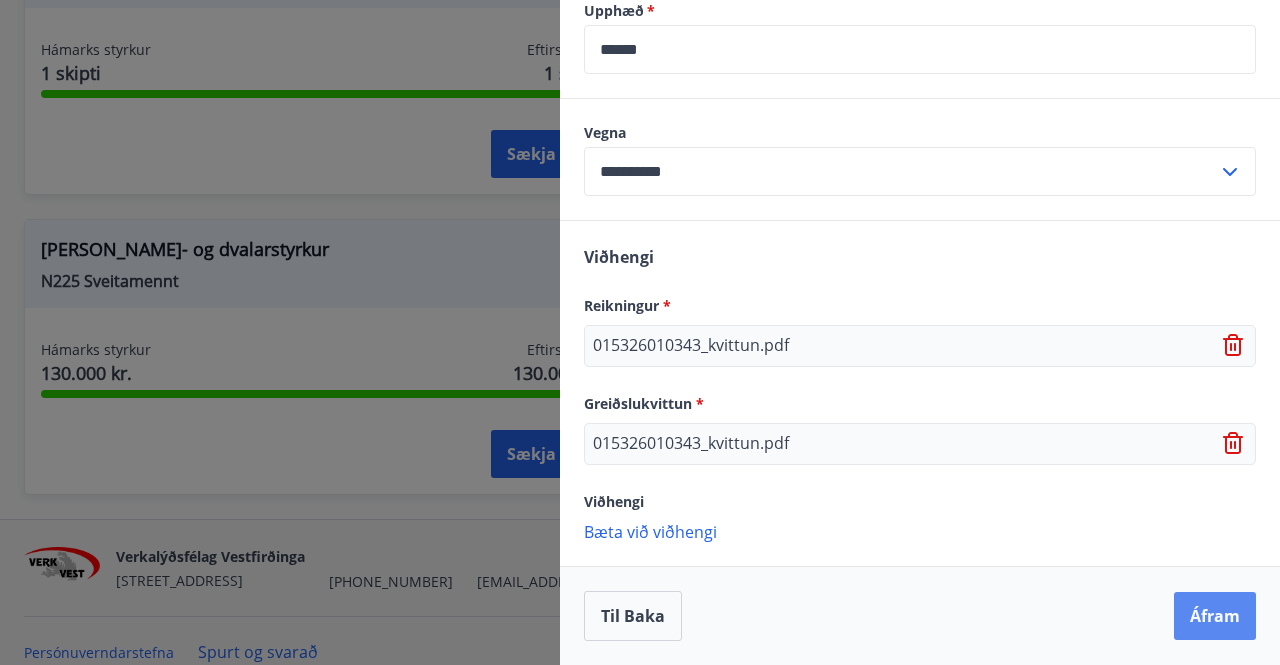 click on "Áfram" at bounding box center [1215, 616] 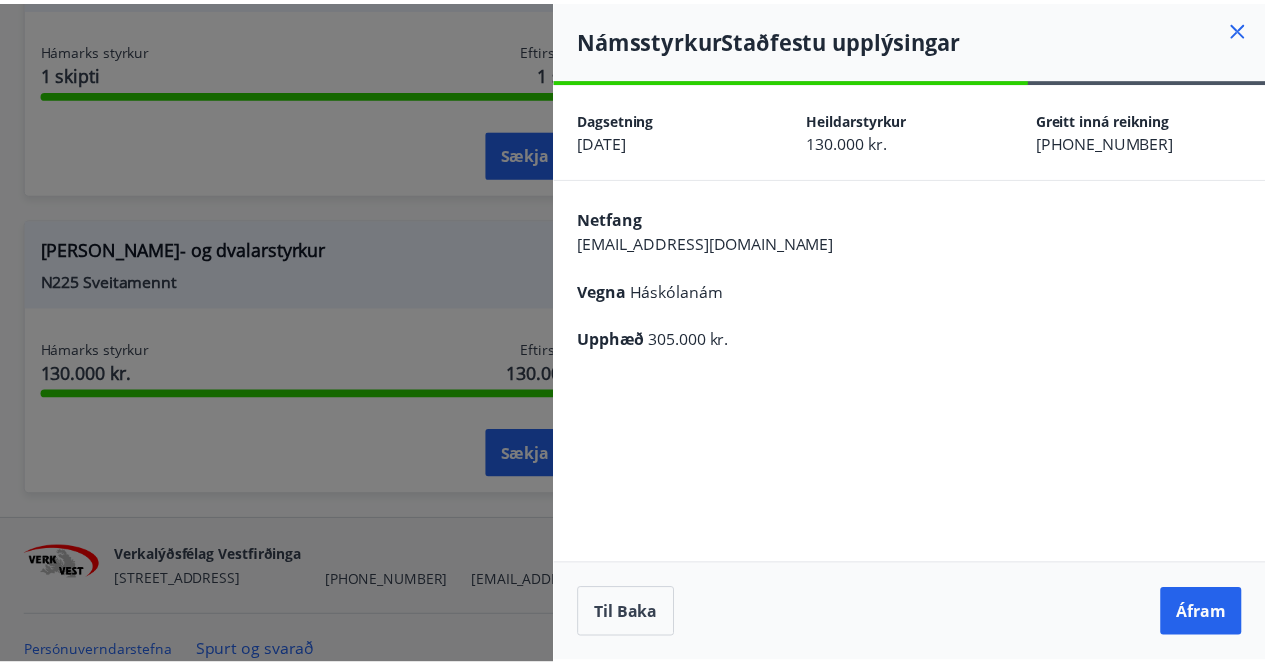 scroll, scrollTop: 0, scrollLeft: 0, axis: both 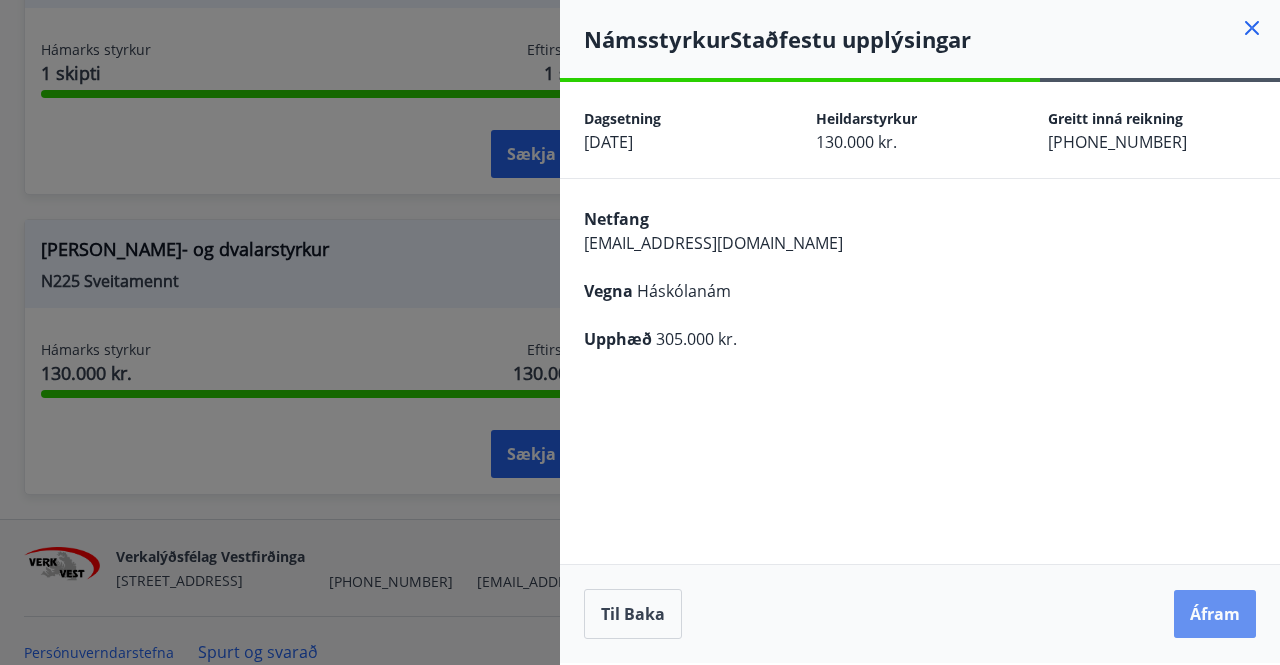 click on "Áfram" at bounding box center [1215, 614] 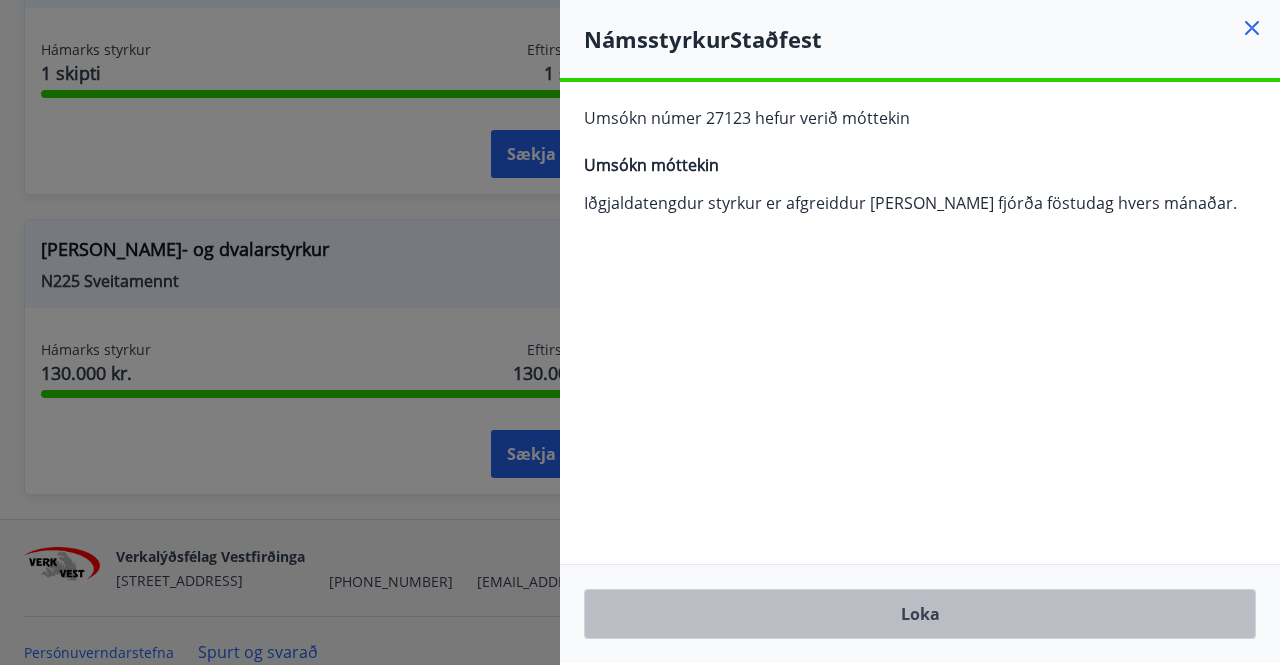 click on "Loka" at bounding box center (920, 614) 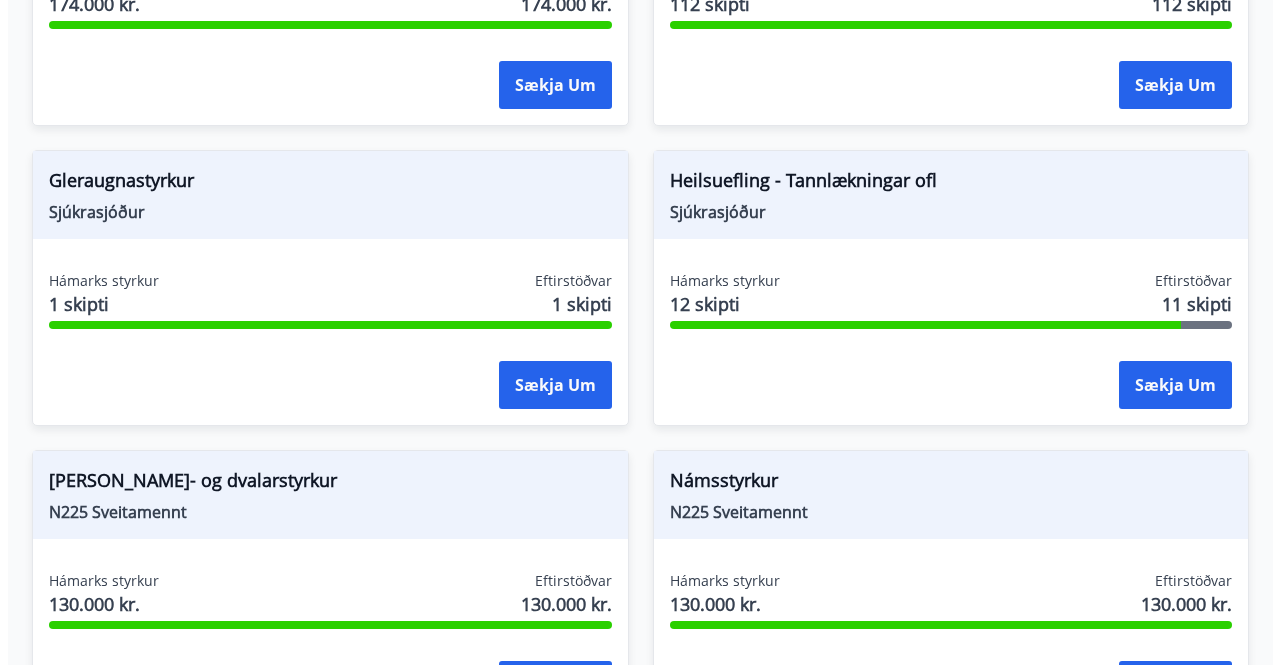 scroll, scrollTop: 2163, scrollLeft: 0, axis: vertical 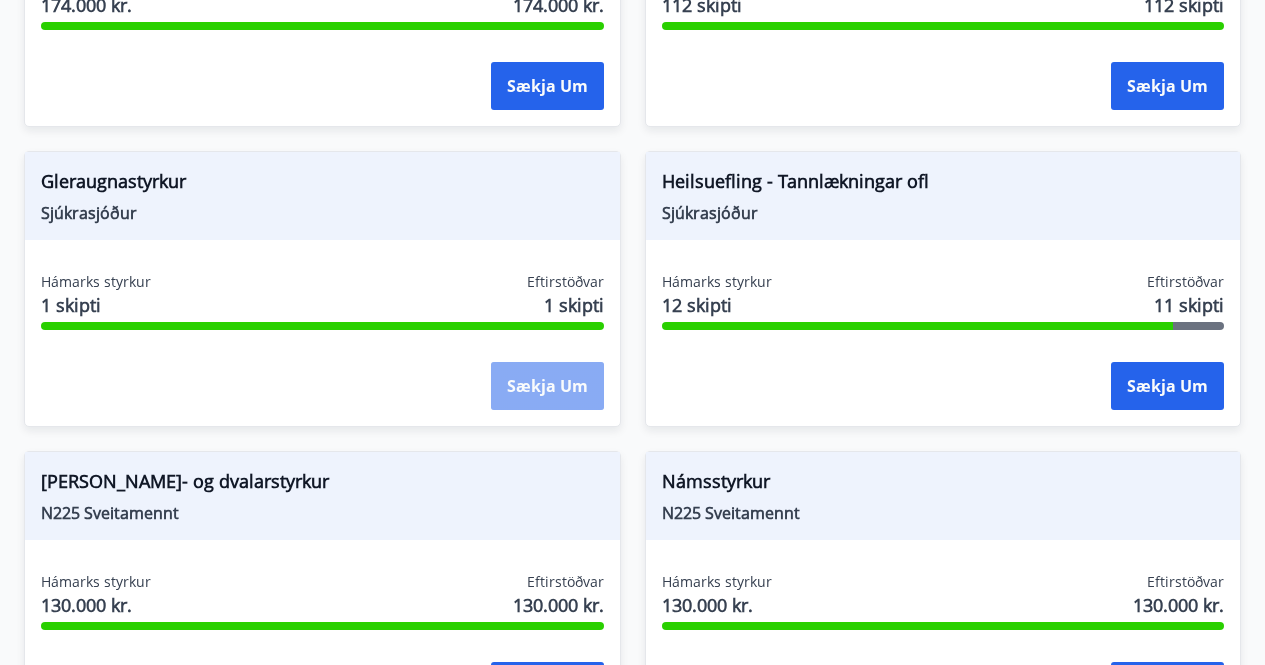 click on "Sækja um" at bounding box center [547, 386] 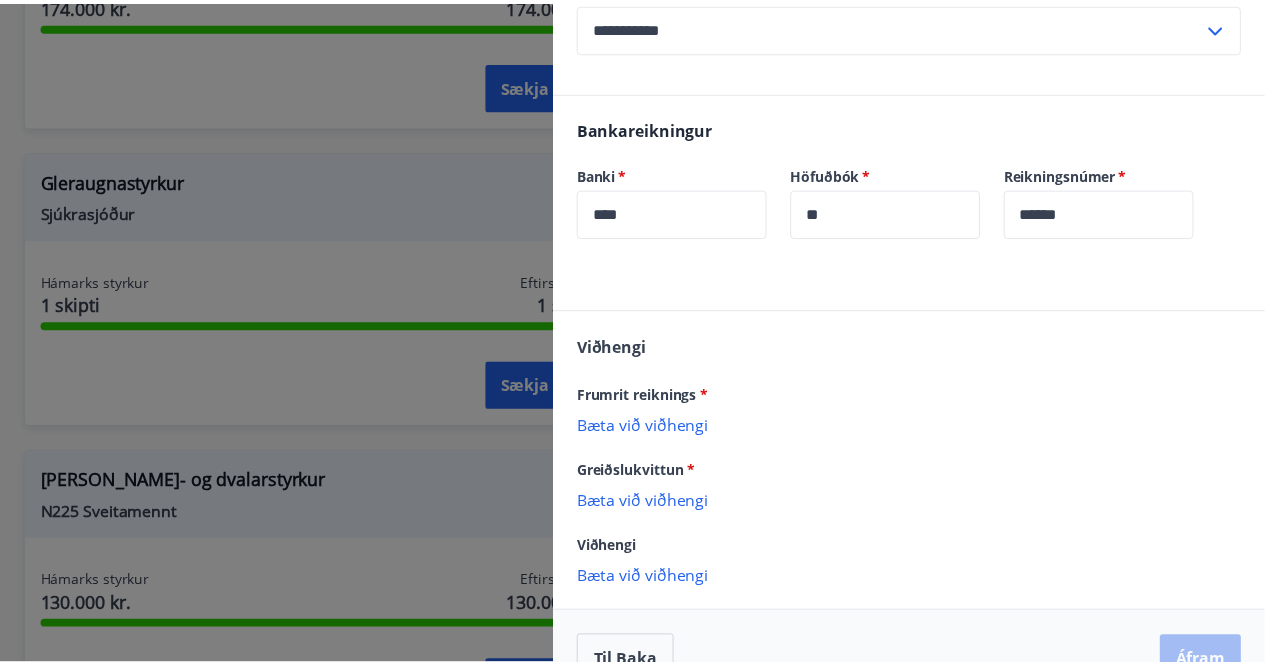 scroll, scrollTop: 743, scrollLeft: 0, axis: vertical 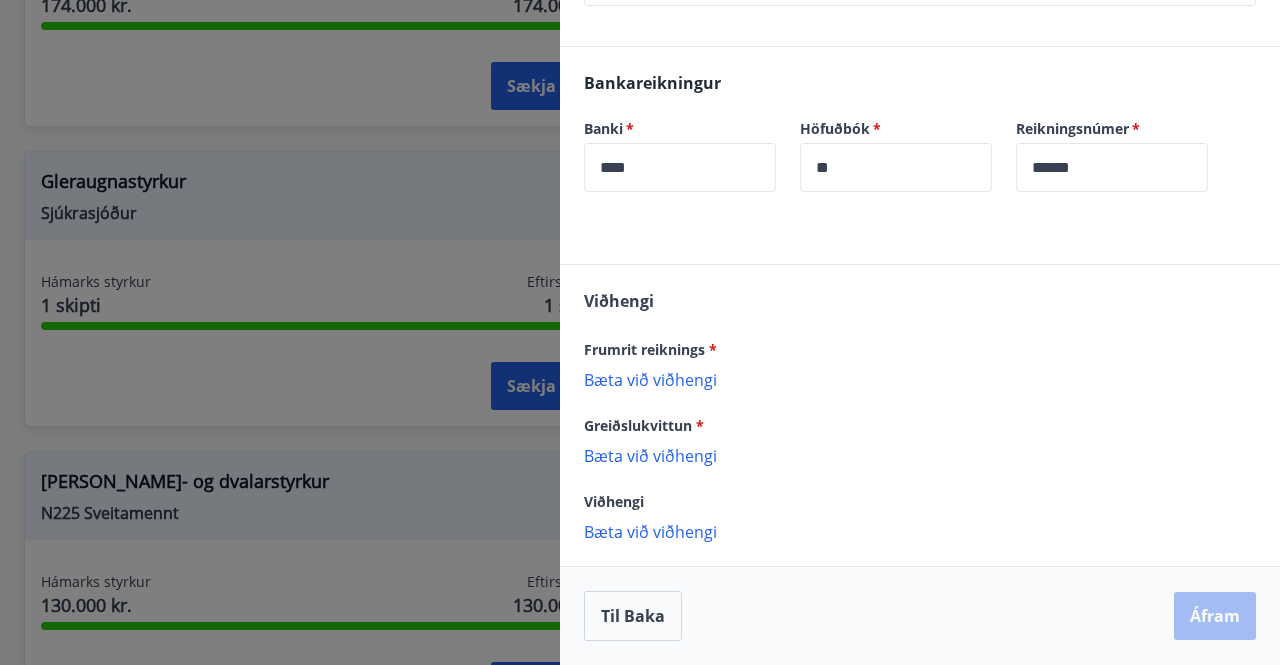 click at bounding box center [640, 332] 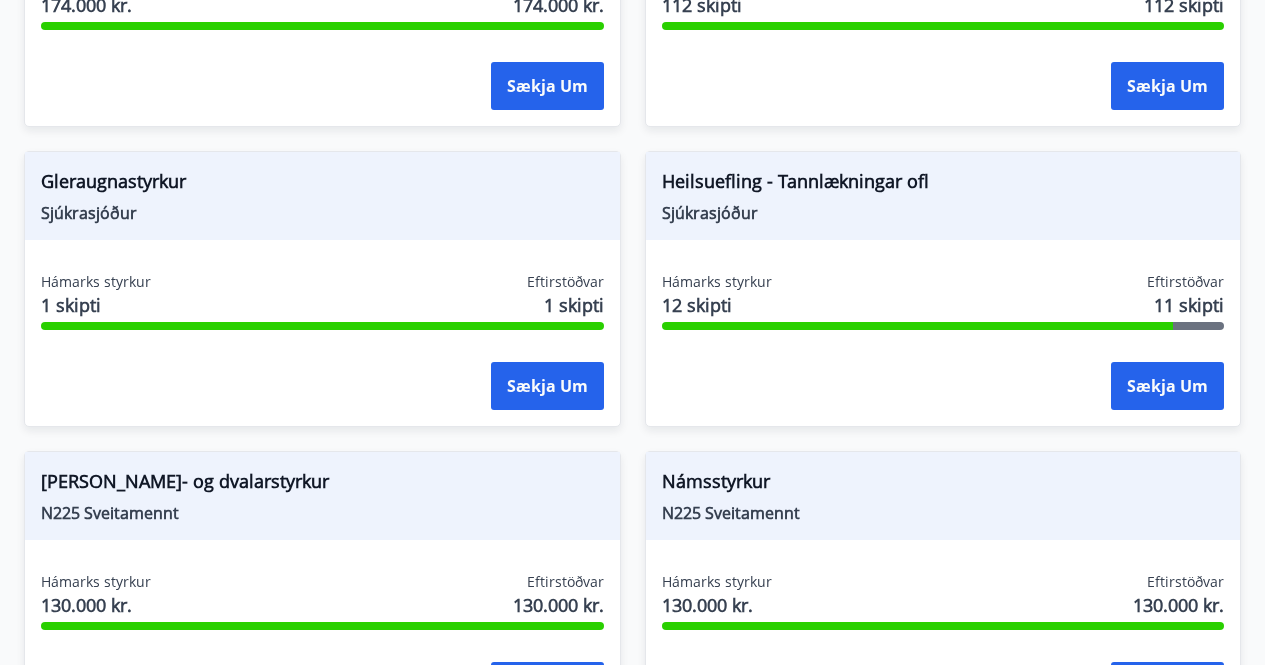 scroll, scrollTop: 0, scrollLeft: 0, axis: both 